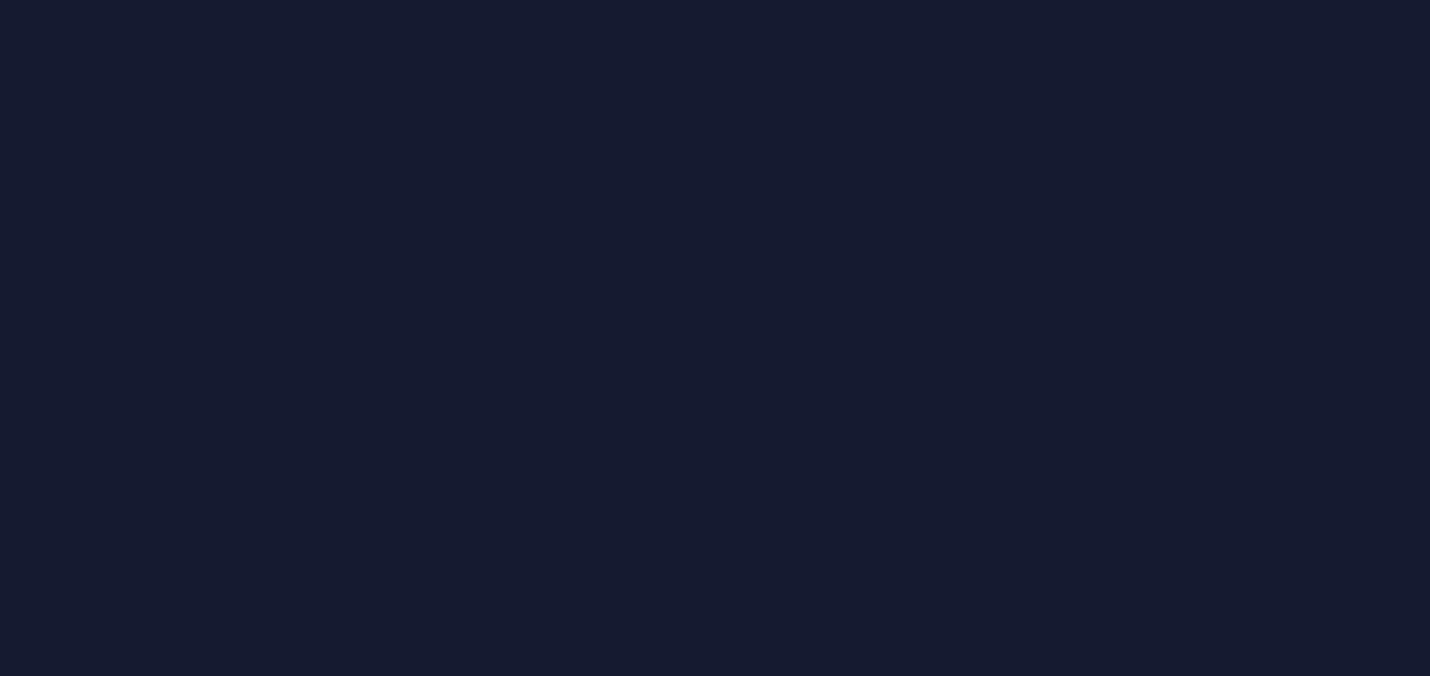 scroll, scrollTop: 0, scrollLeft: 0, axis: both 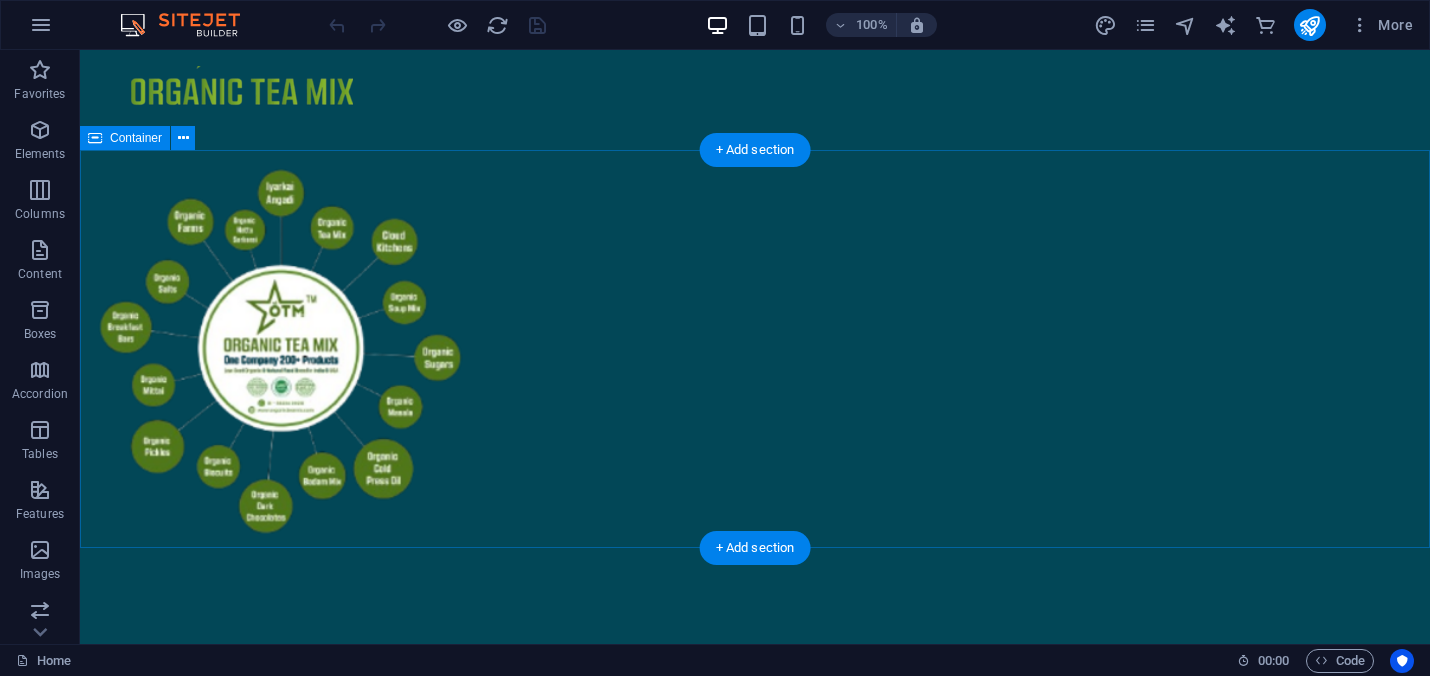 click at bounding box center (755, 349) 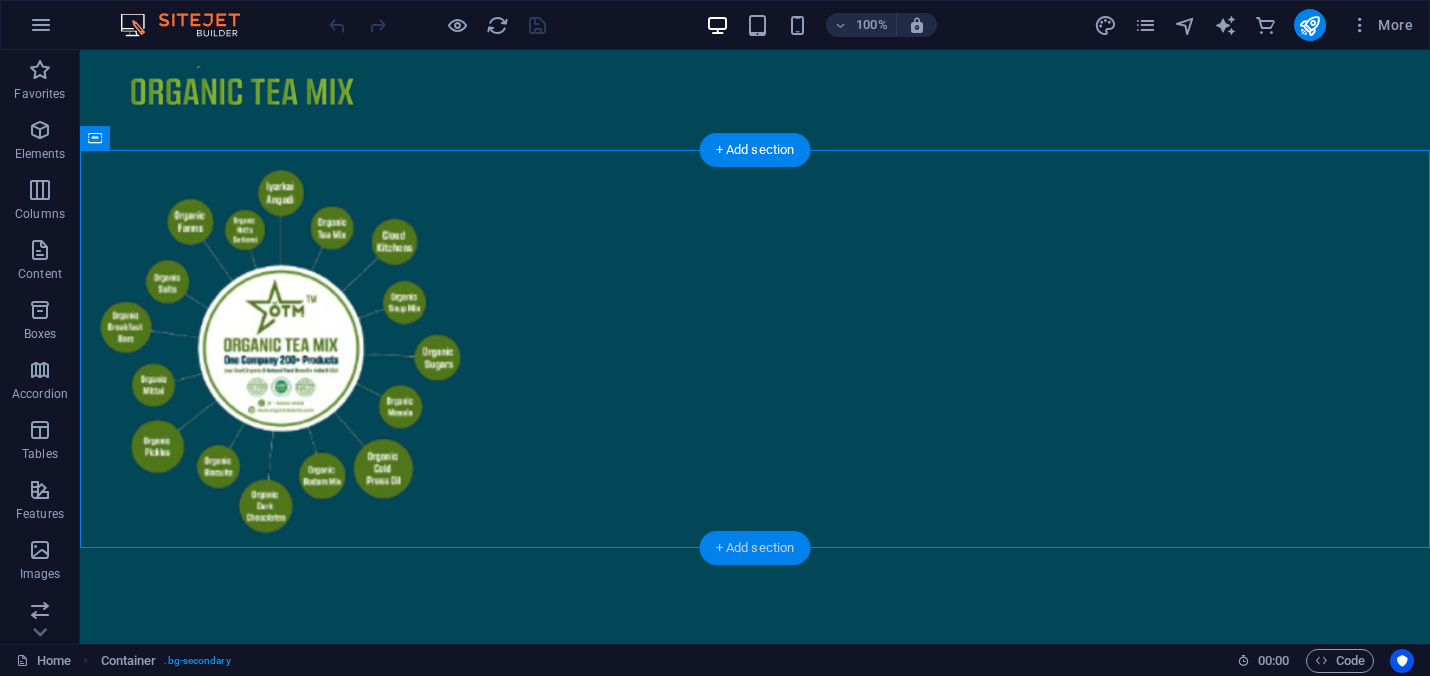click on "+ Add section" at bounding box center (755, 548) 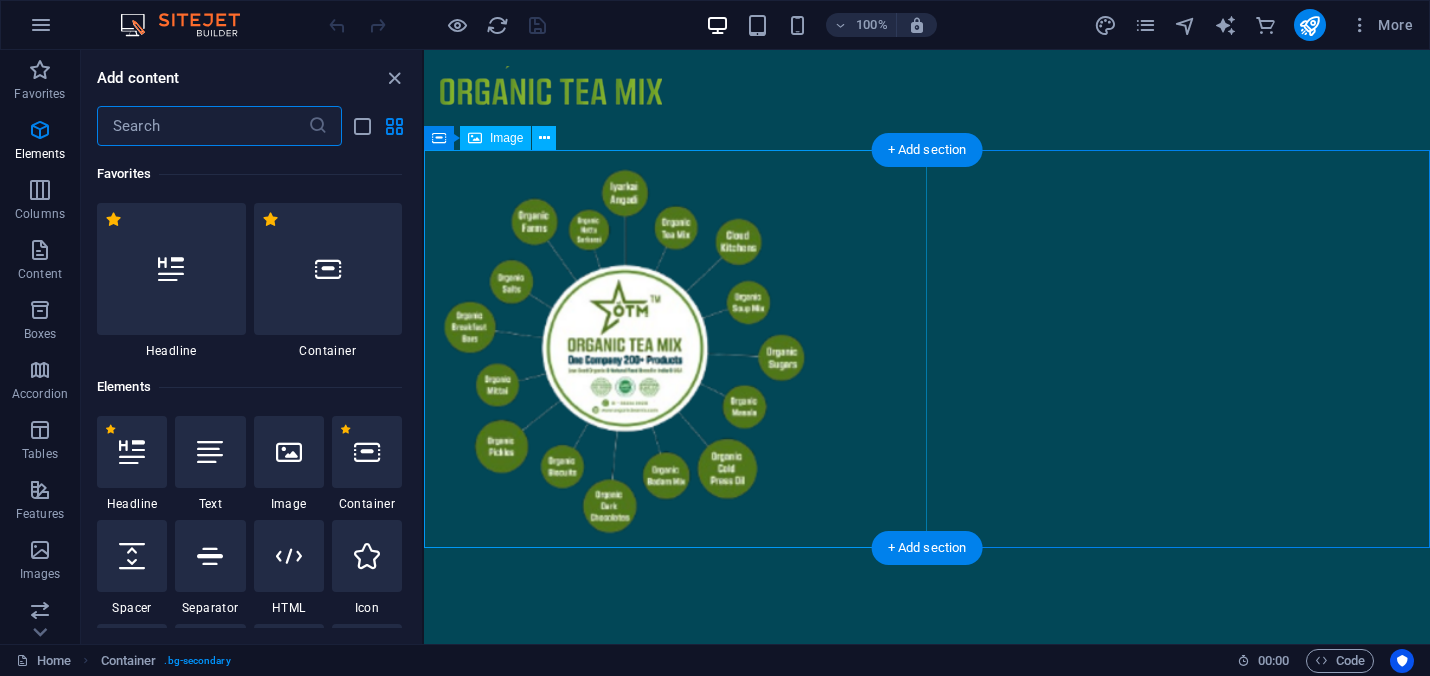 scroll, scrollTop: 3499, scrollLeft: 0, axis: vertical 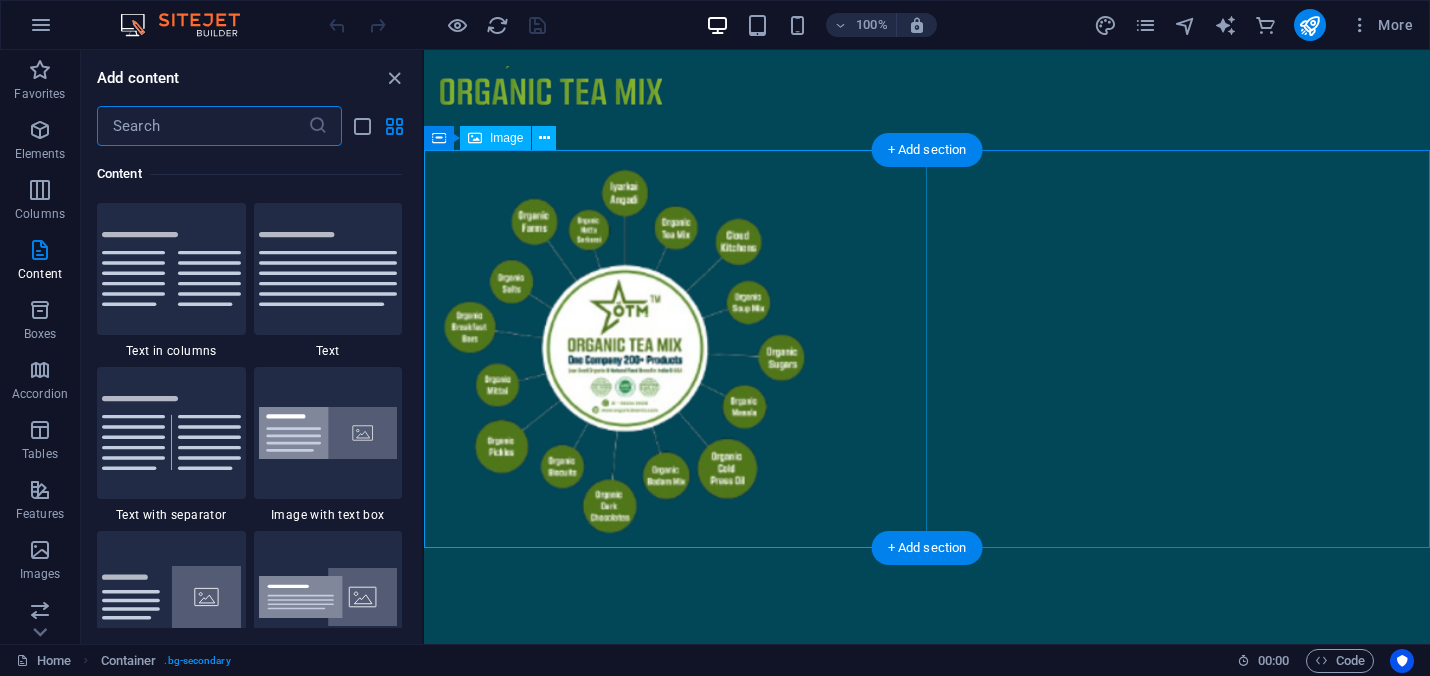 click at bounding box center (927, 349) 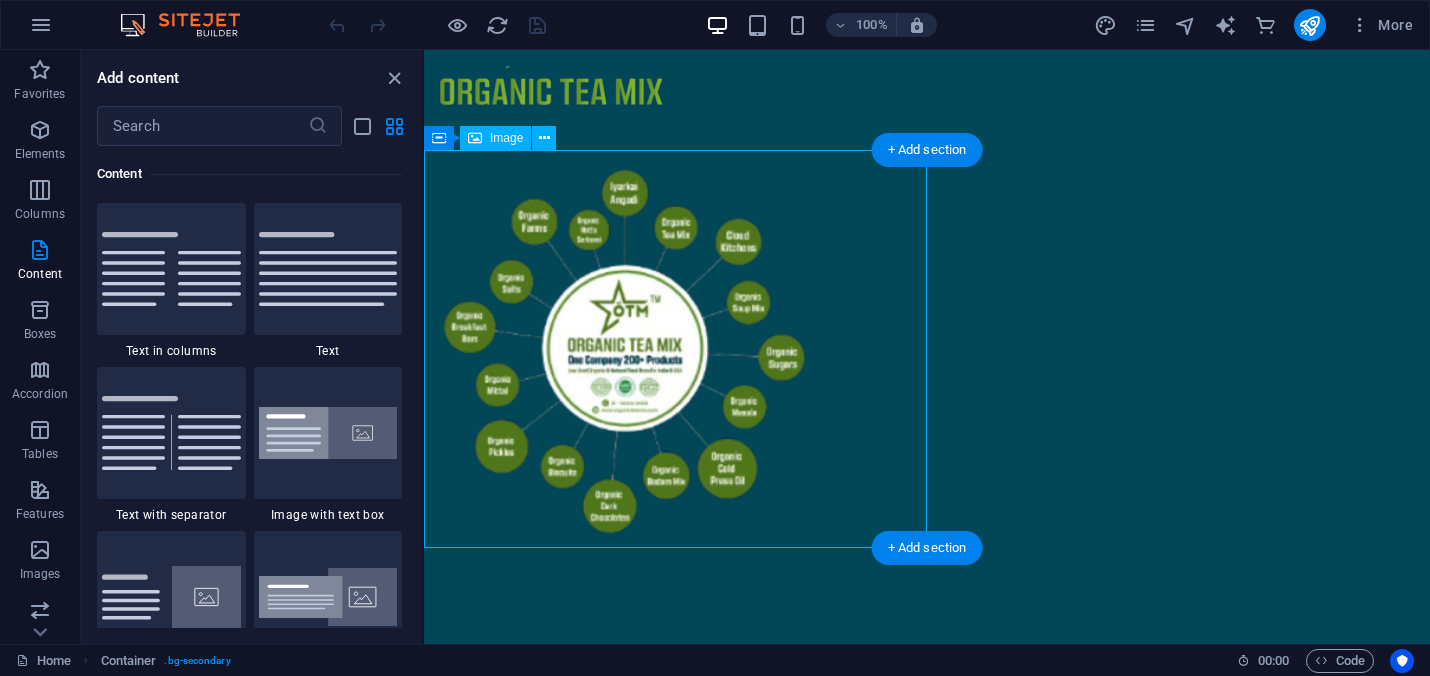 click at bounding box center (927, 349) 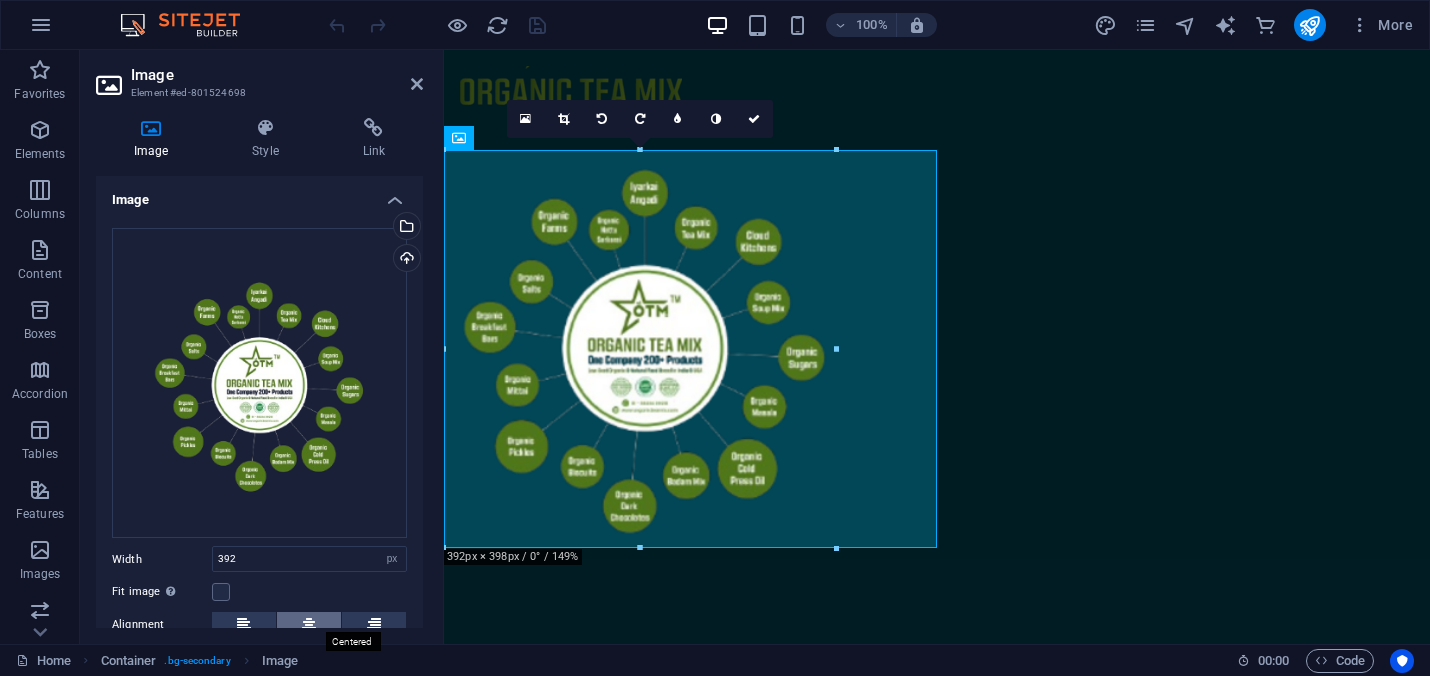 click at bounding box center (309, 624) 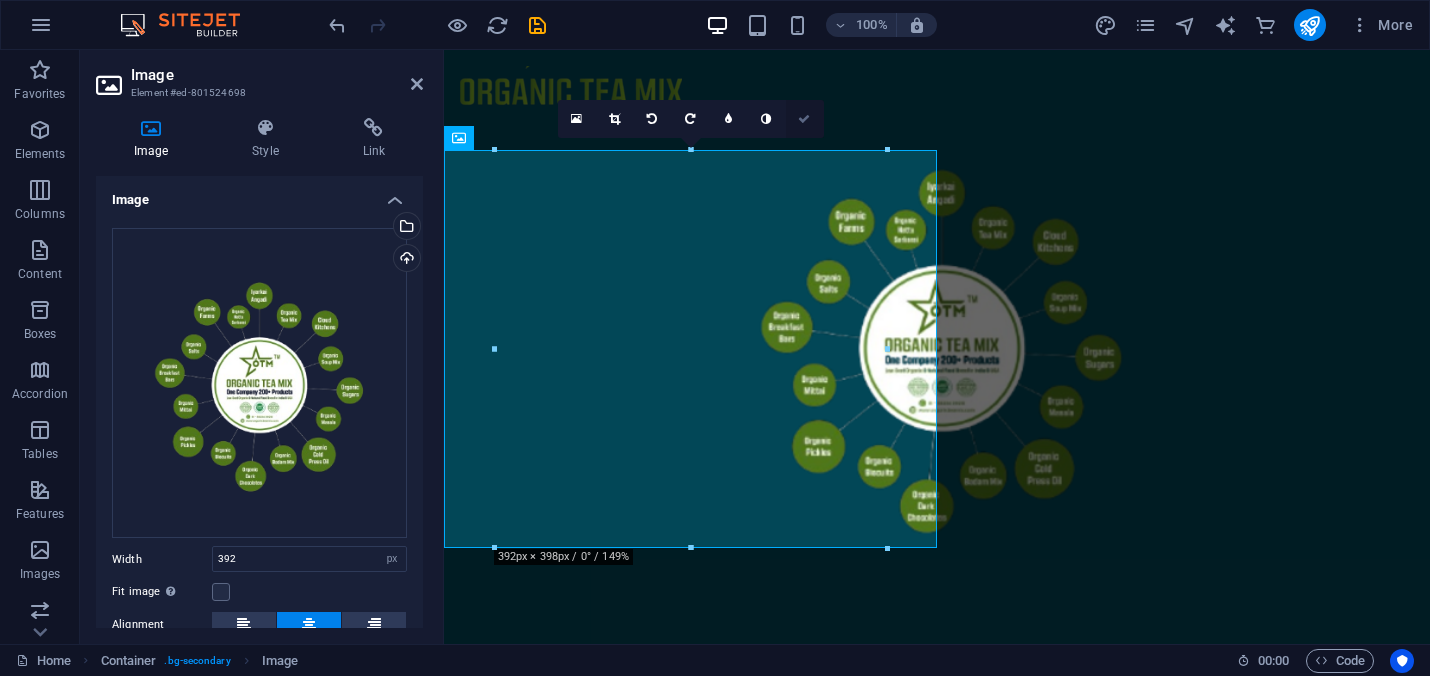 click at bounding box center (805, 119) 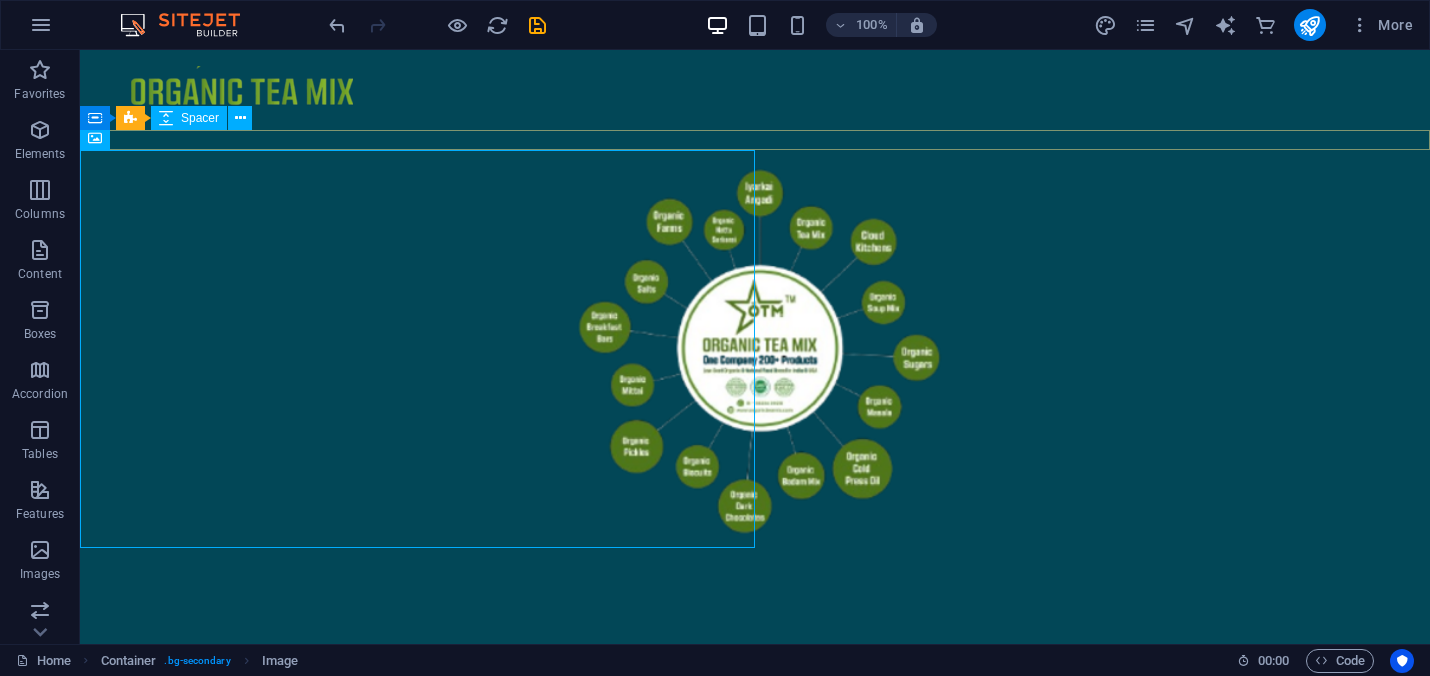 click at bounding box center (755, 140) 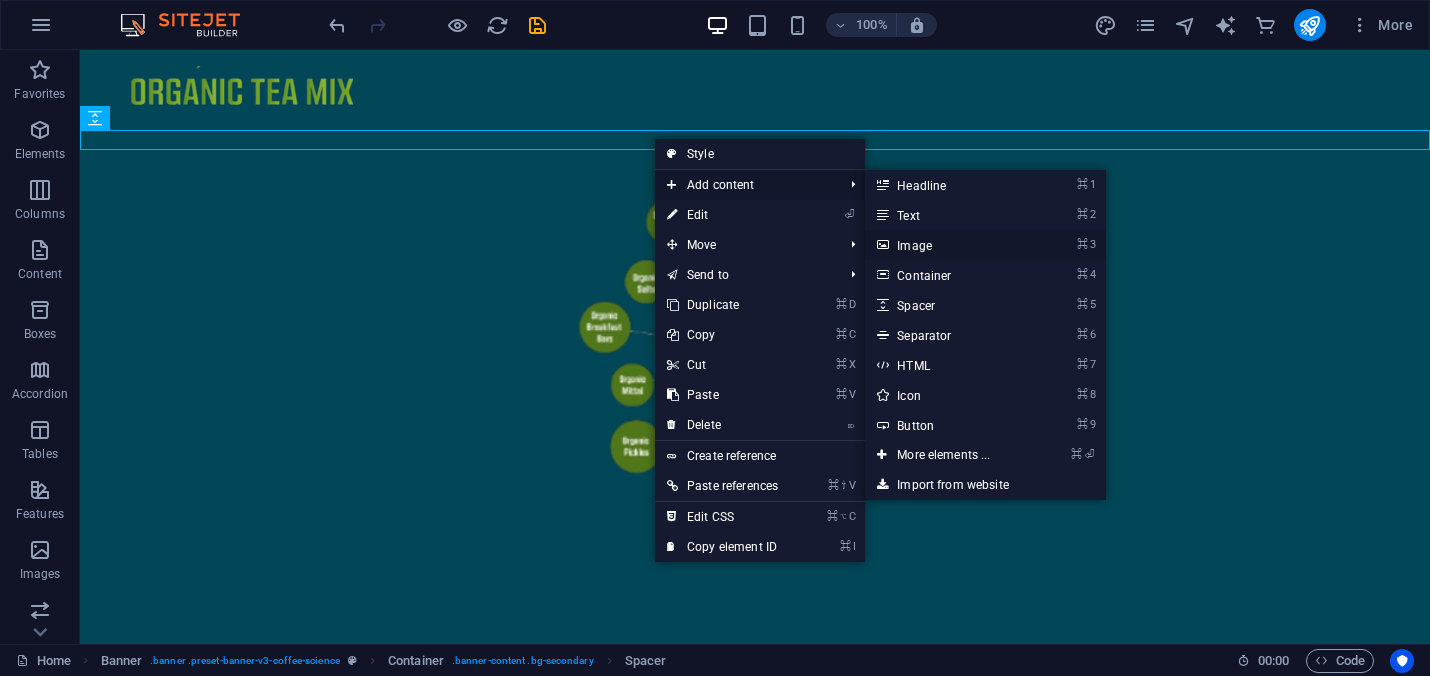 click on "⌘ 3  Image" at bounding box center [947, 245] 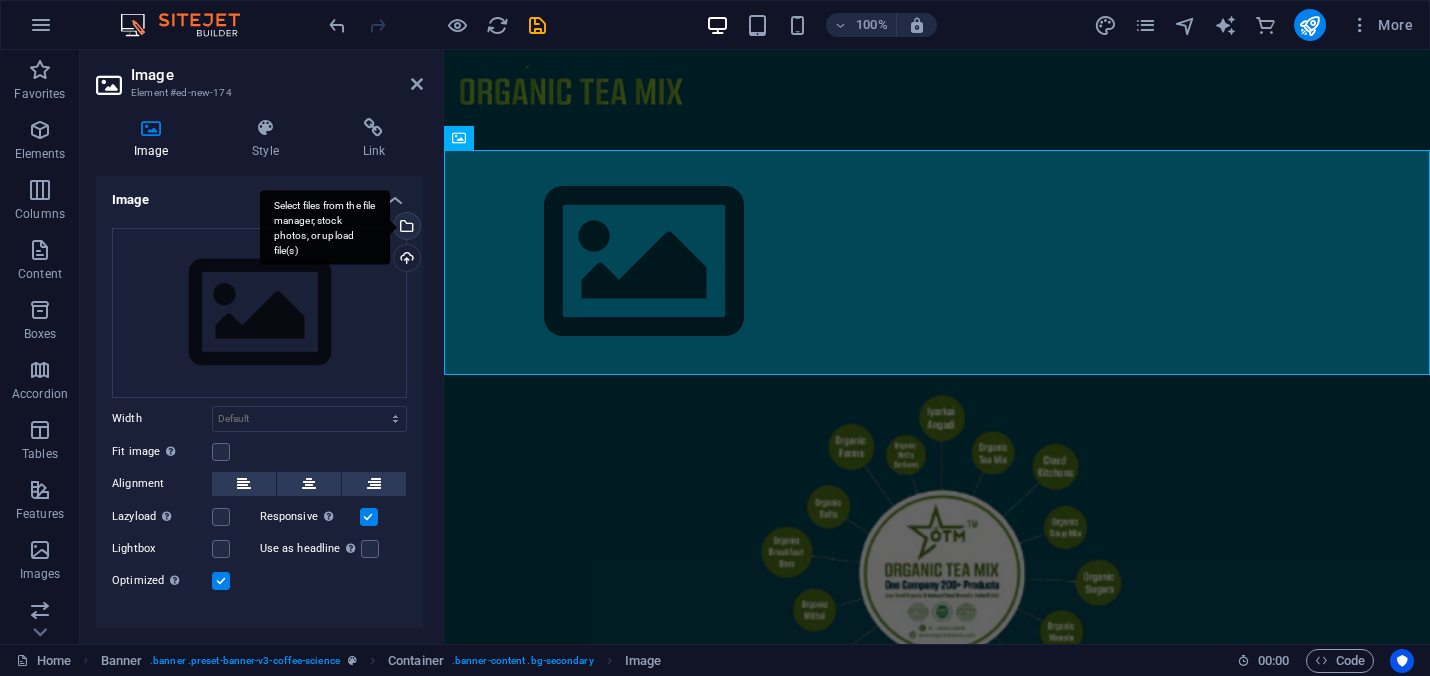 click on "Select files from the file manager, stock photos, or upload file(s)" at bounding box center [405, 228] 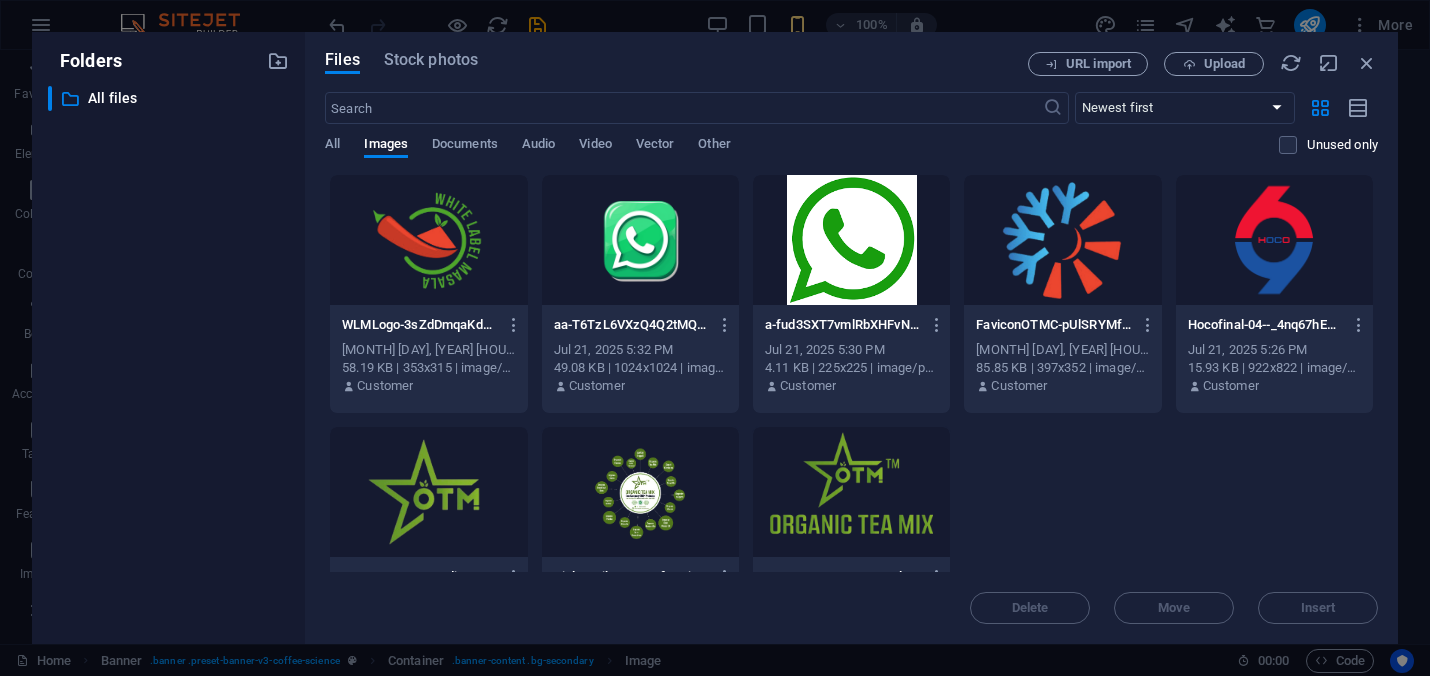 click at bounding box center [640, 492] 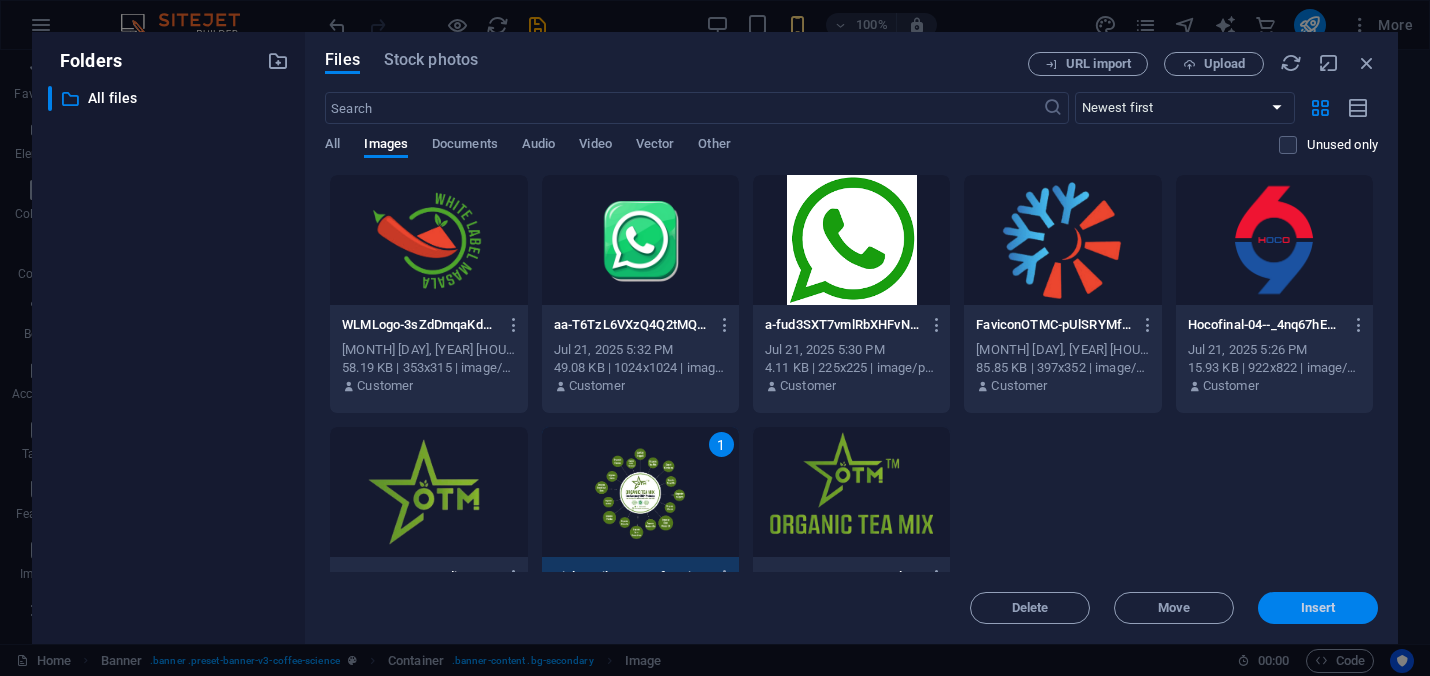 click on "Insert" at bounding box center [1318, 608] 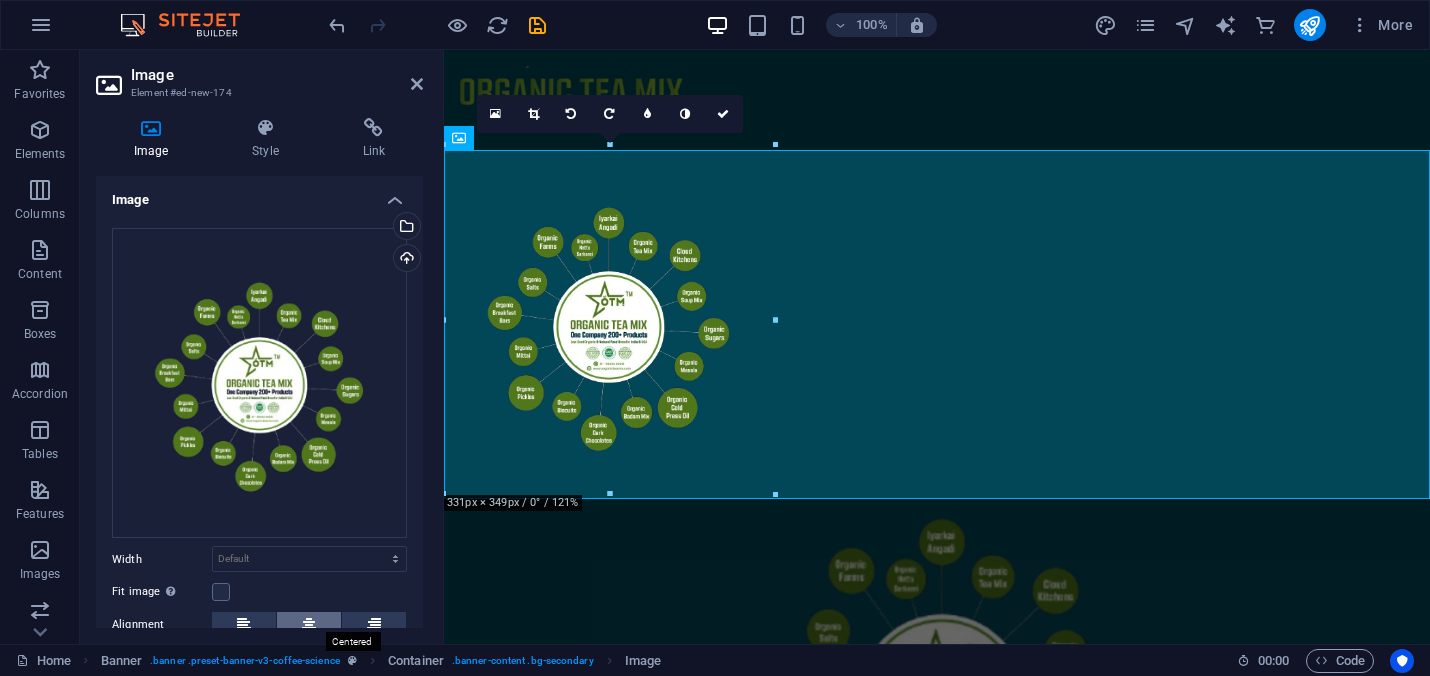 click at bounding box center (309, 624) 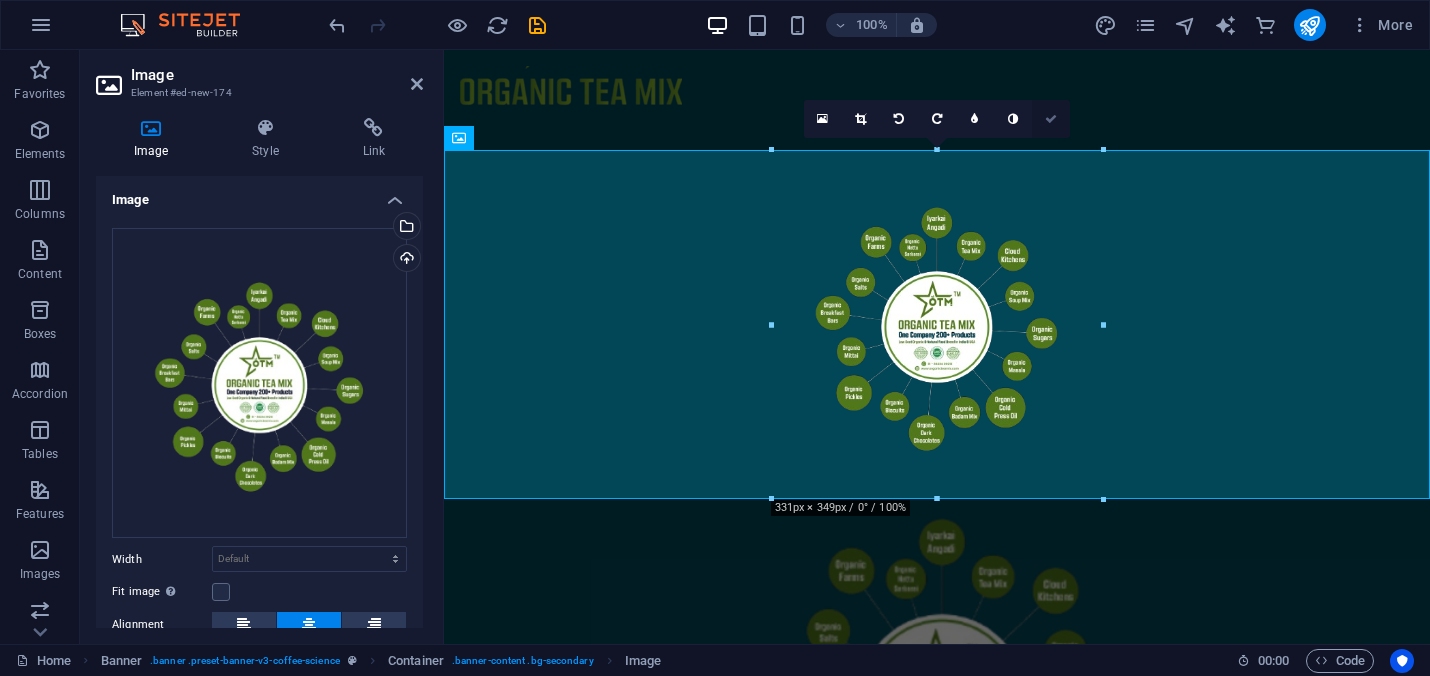 click at bounding box center (1051, 119) 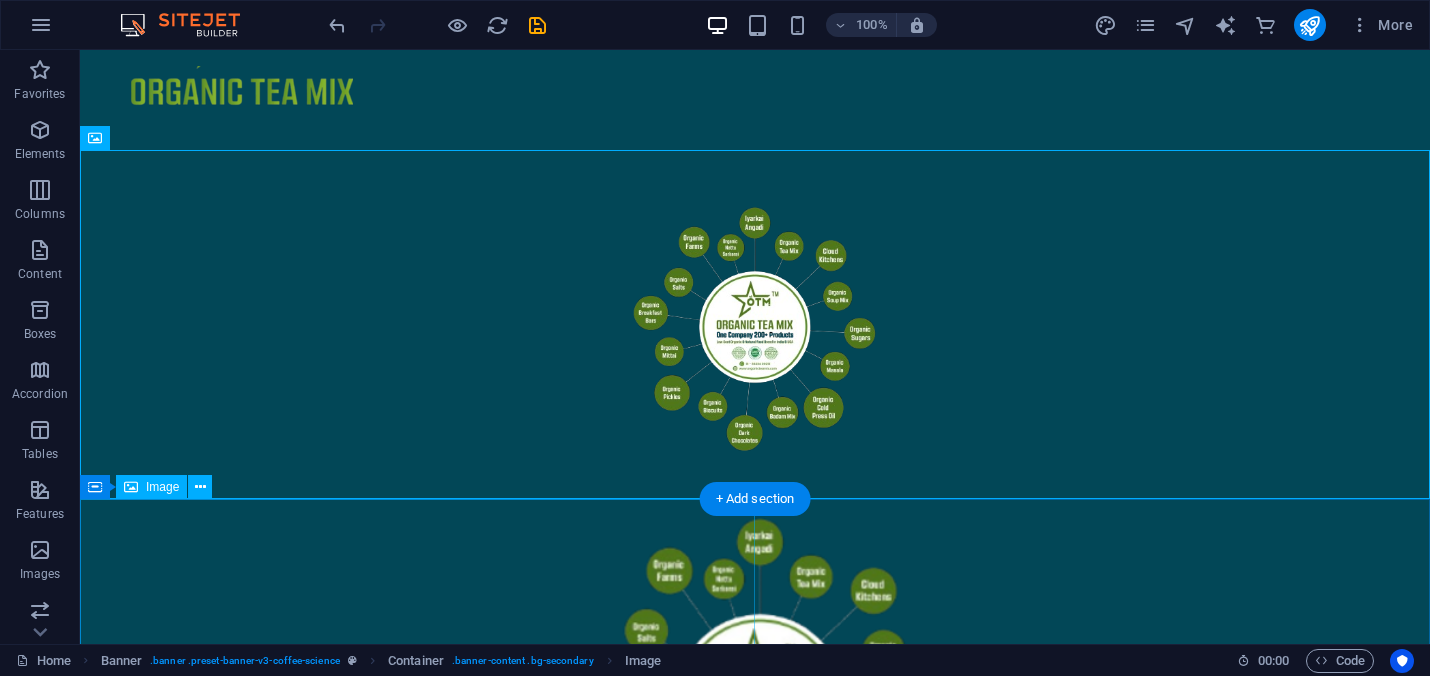 click at bounding box center (755, 698) 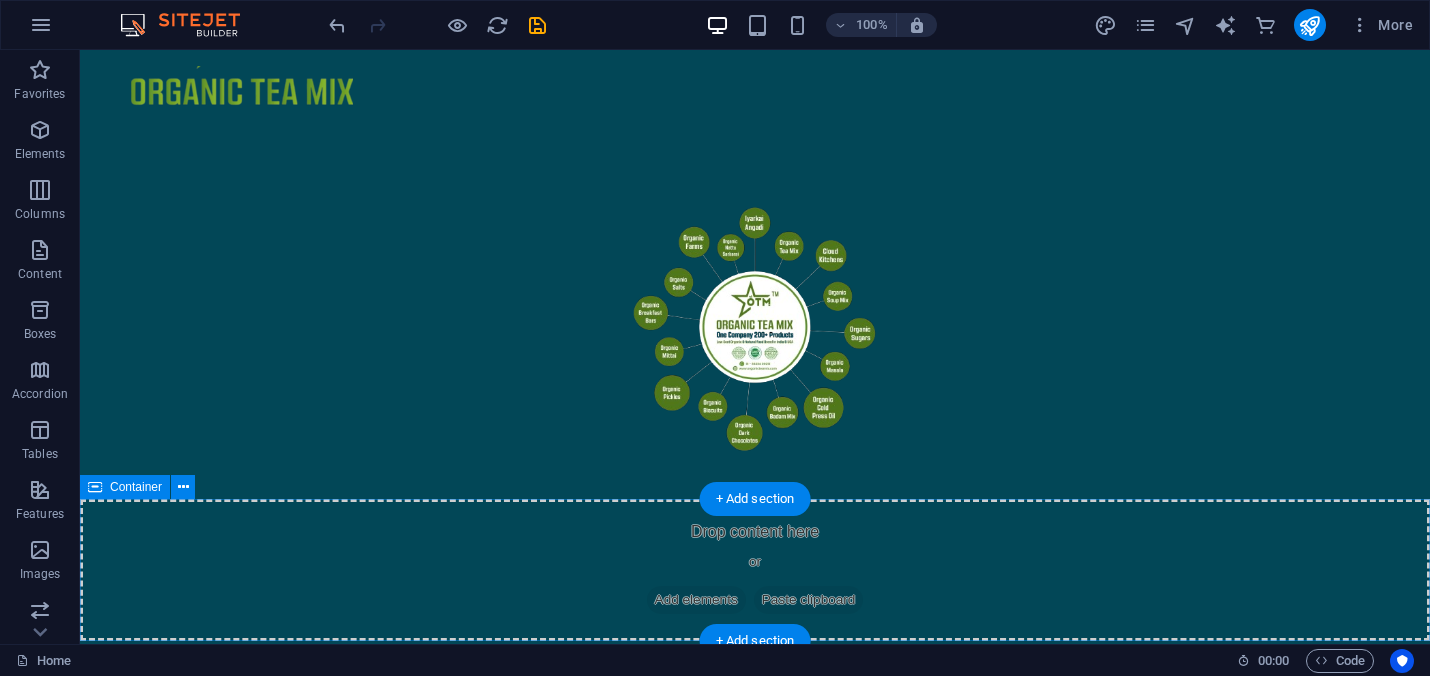 click on "Drop content here or  Add elements  Paste clipboard" at bounding box center [755, 570] 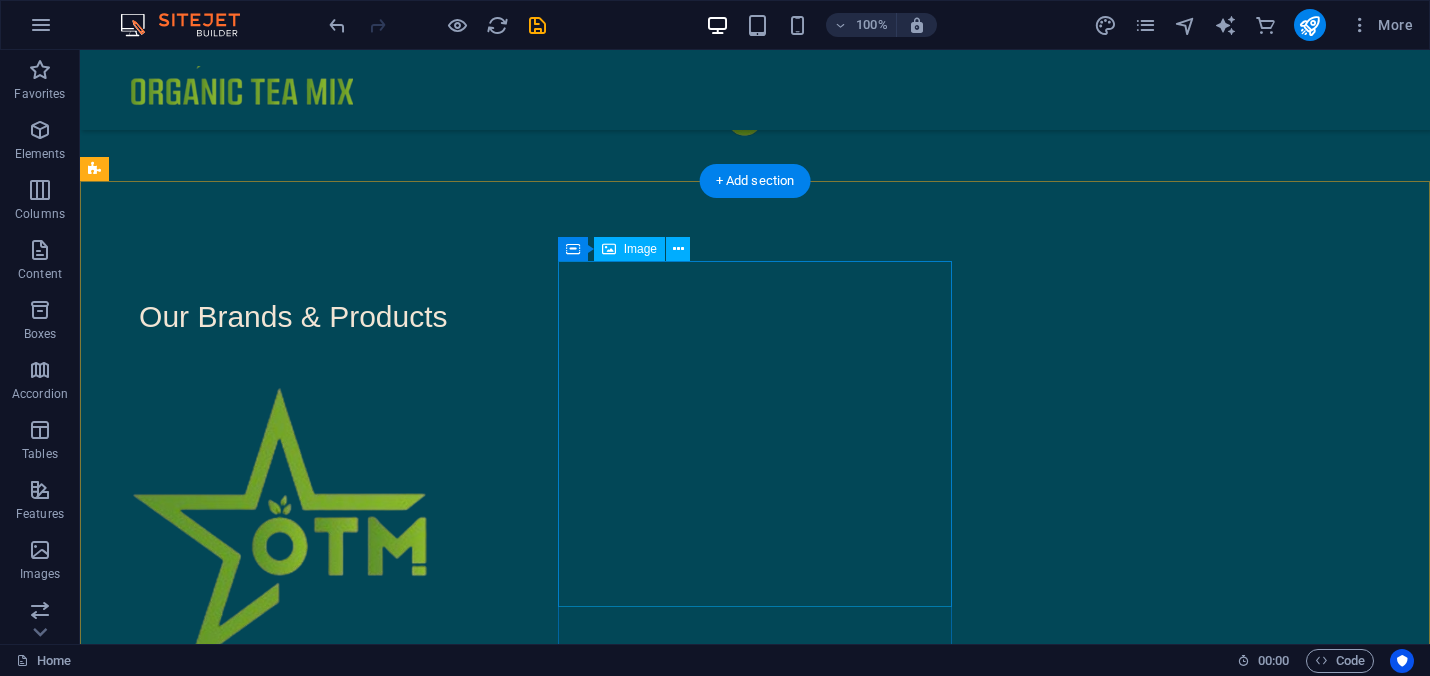 scroll, scrollTop: 319, scrollLeft: 0, axis: vertical 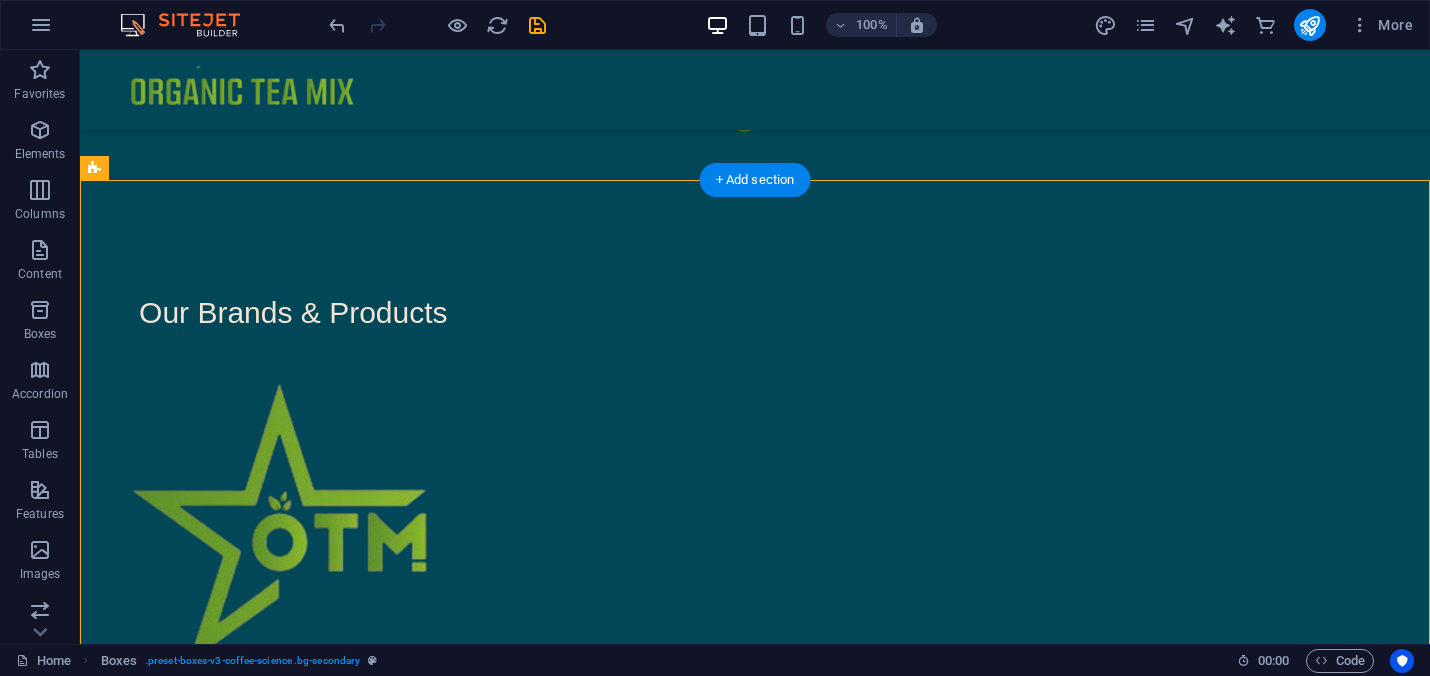 drag, startPoint x: 478, startPoint y: 315, endPoint x: 777, endPoint y: 242, distance: 307.78238 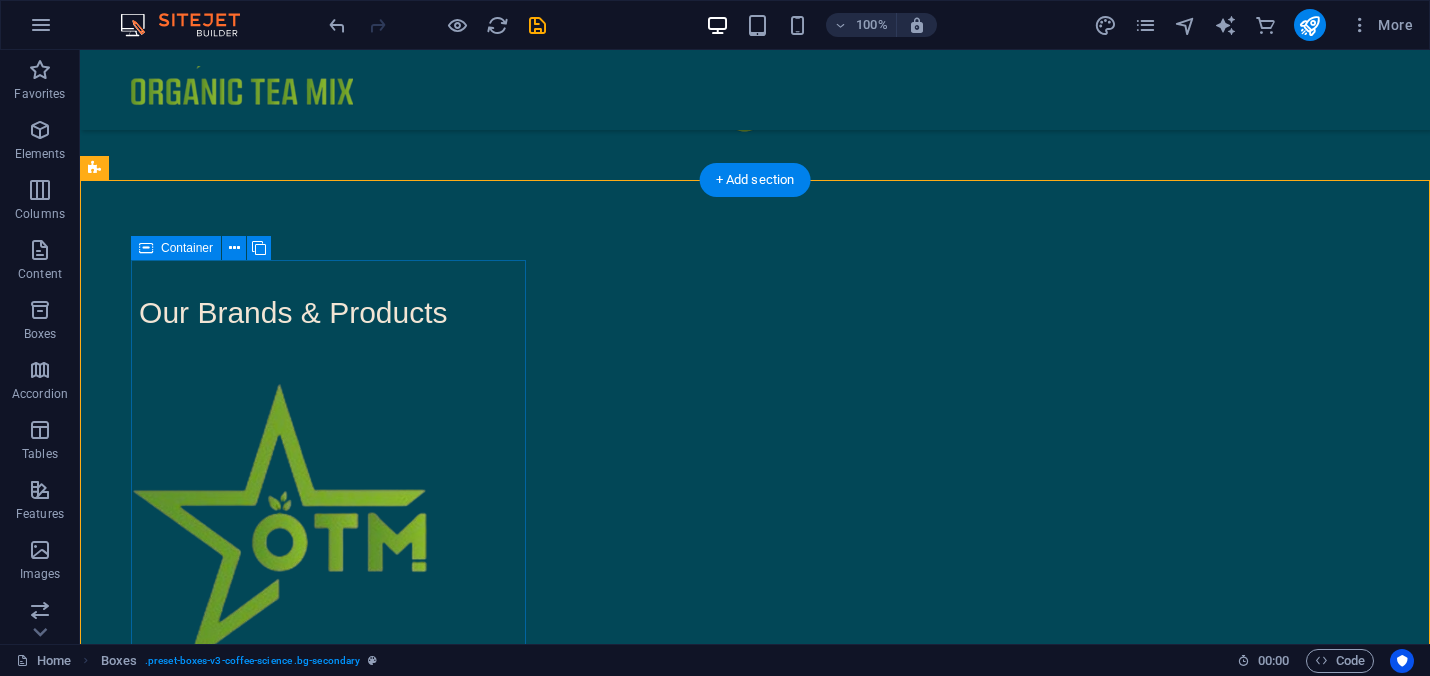 click on "Our Brands & Products" at bounding box center (293, 297) 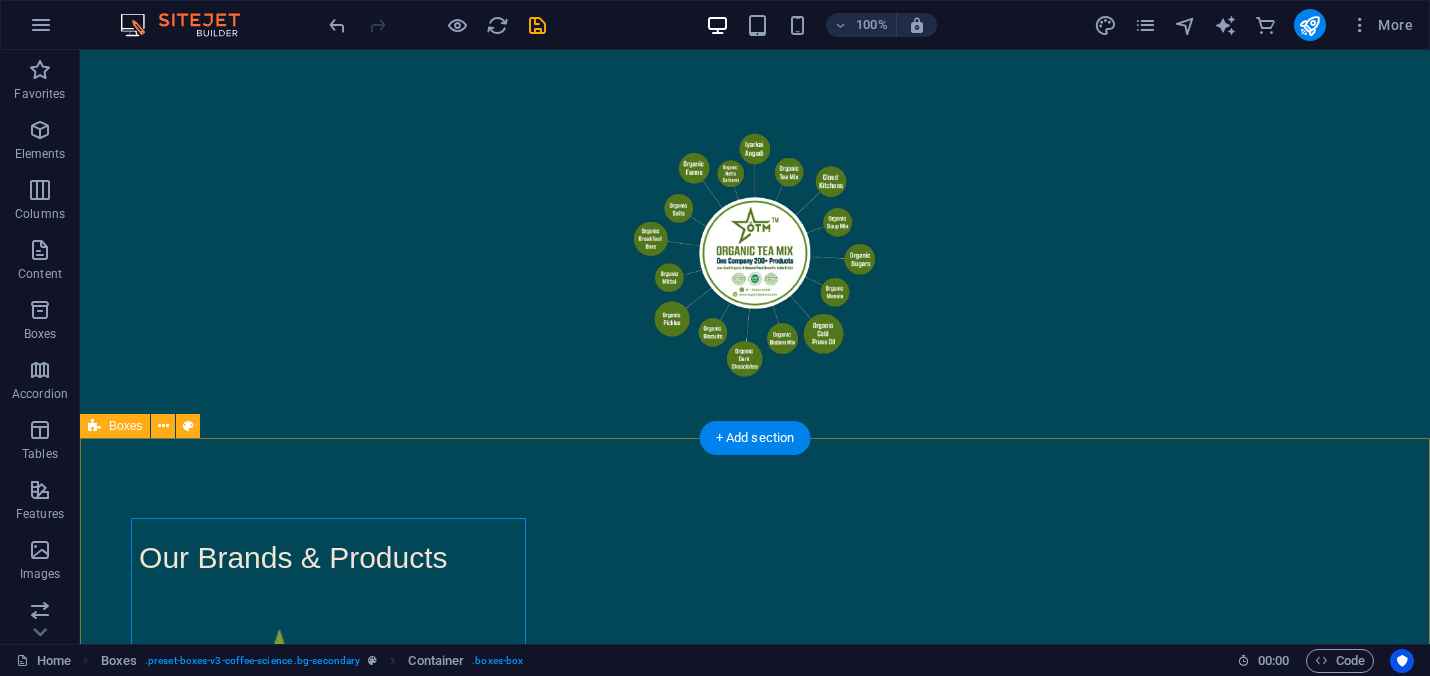 scroll, scrollTop: 55, scrollLeft: 0, axis: vertical 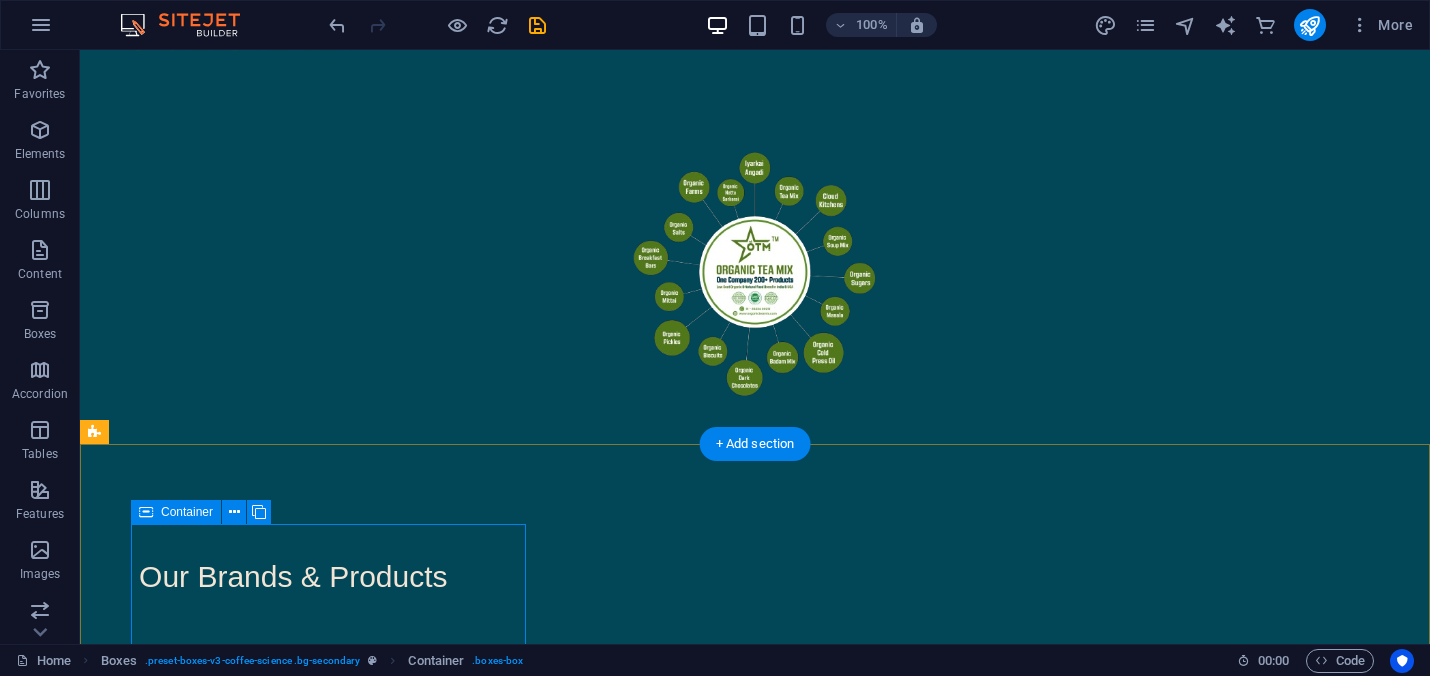 click on "Our Brands & Products" at bounding box center (293, 561) 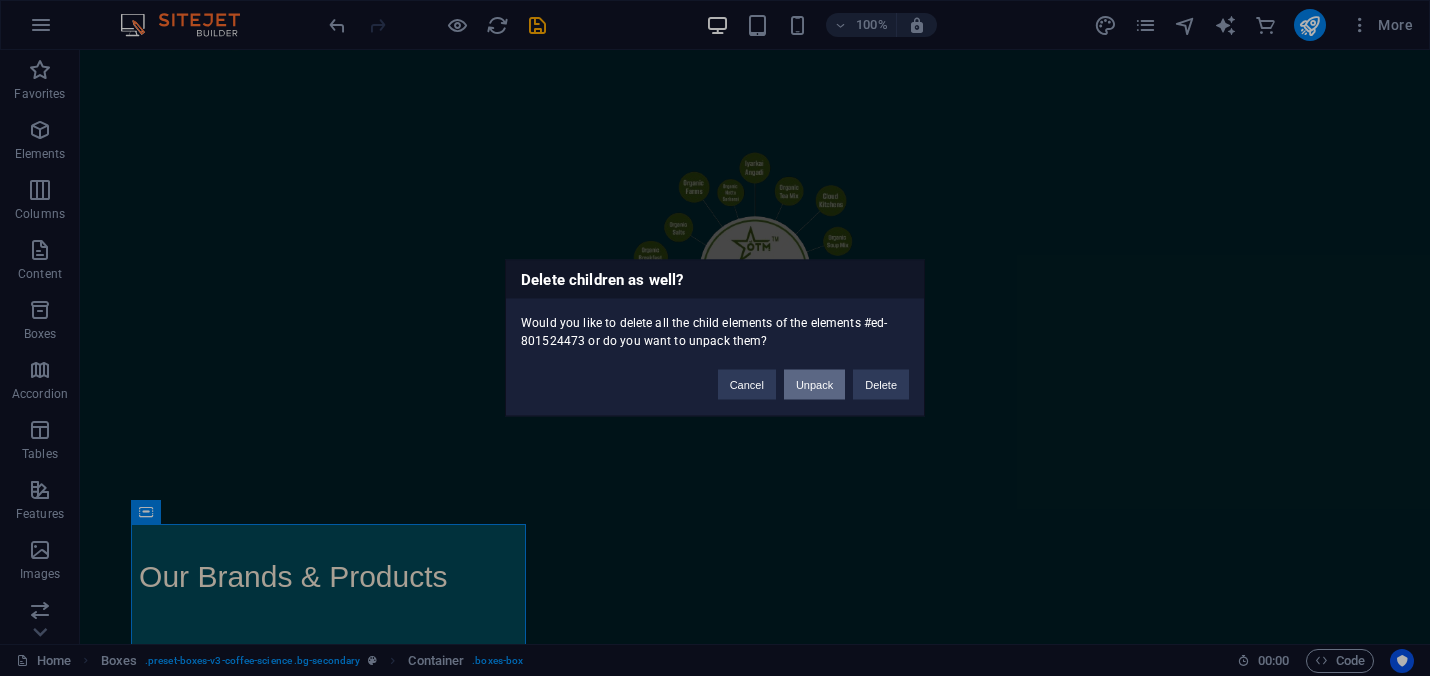 click on "Unpack" at bounding box center [814, 385] 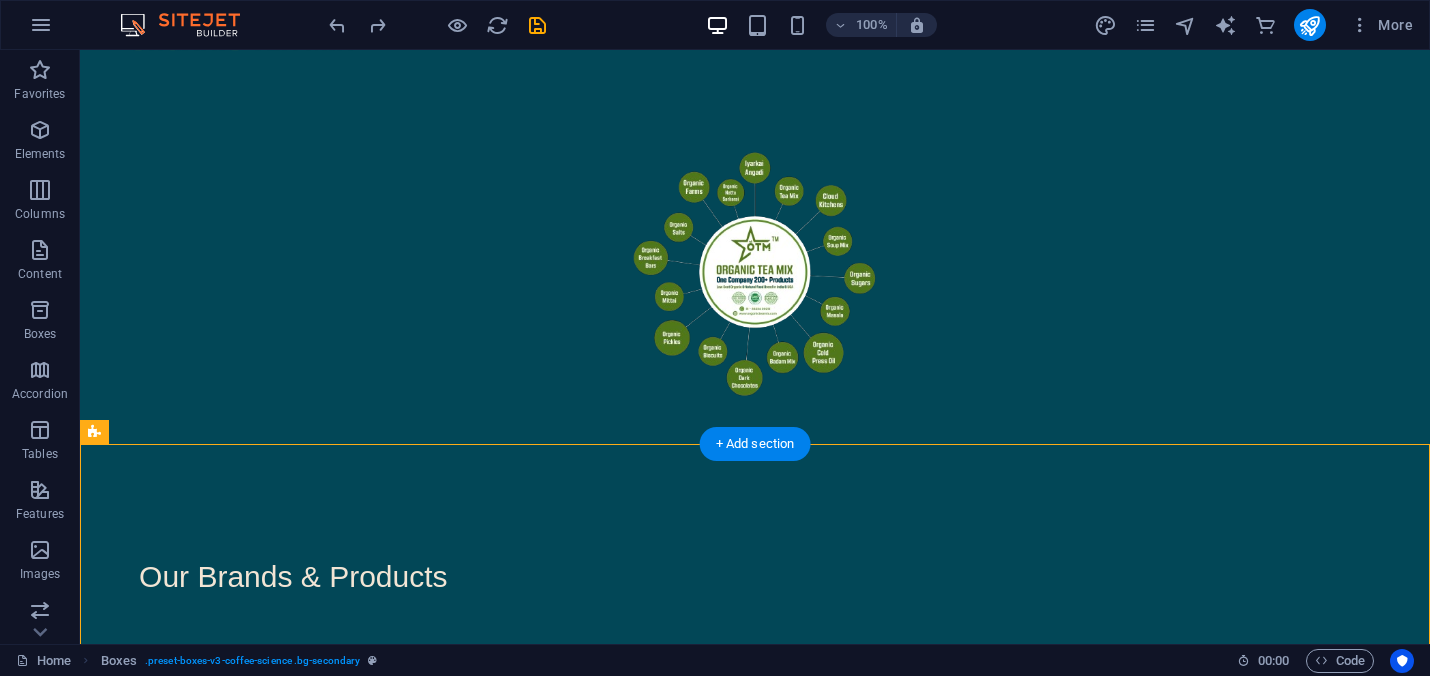 drag, startPoint x: 490, startPoint y: 574, endPoint x: 889, endPoint y: 499, distance: 405.98767 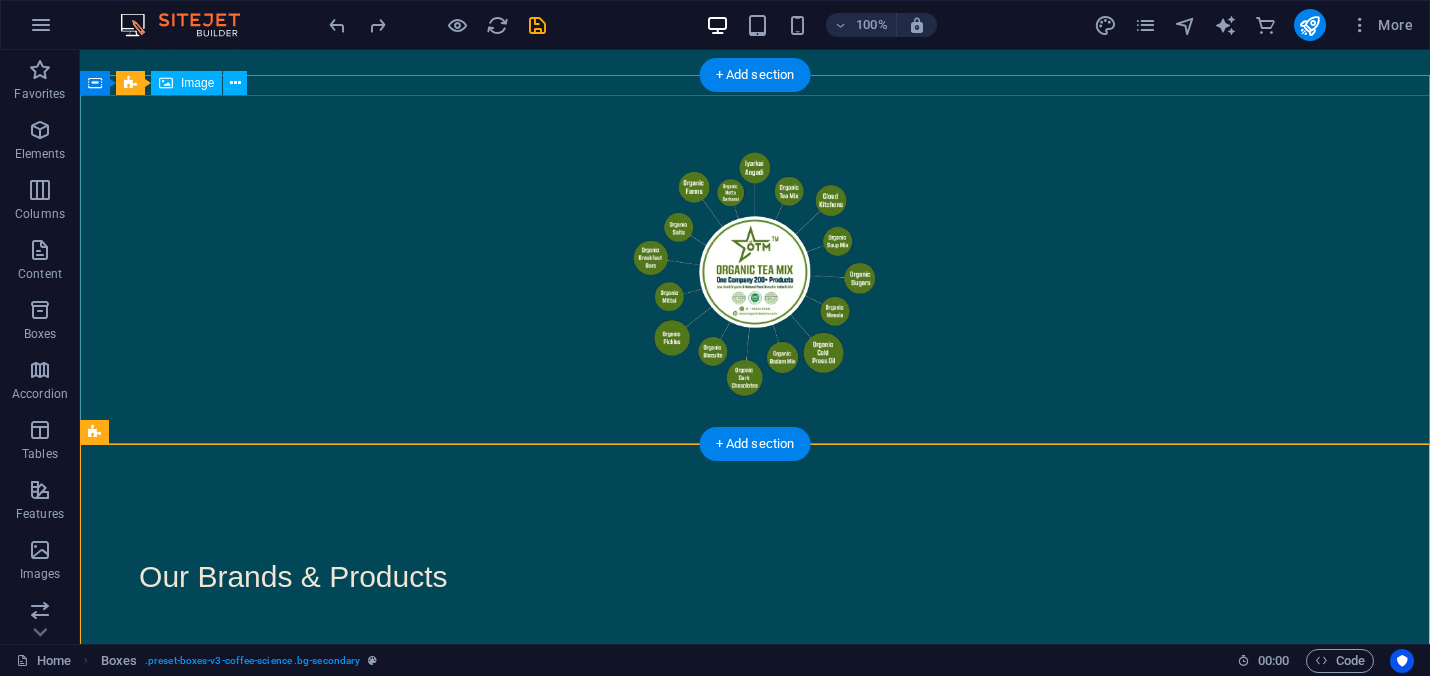 click at bounding box center [755, 269] 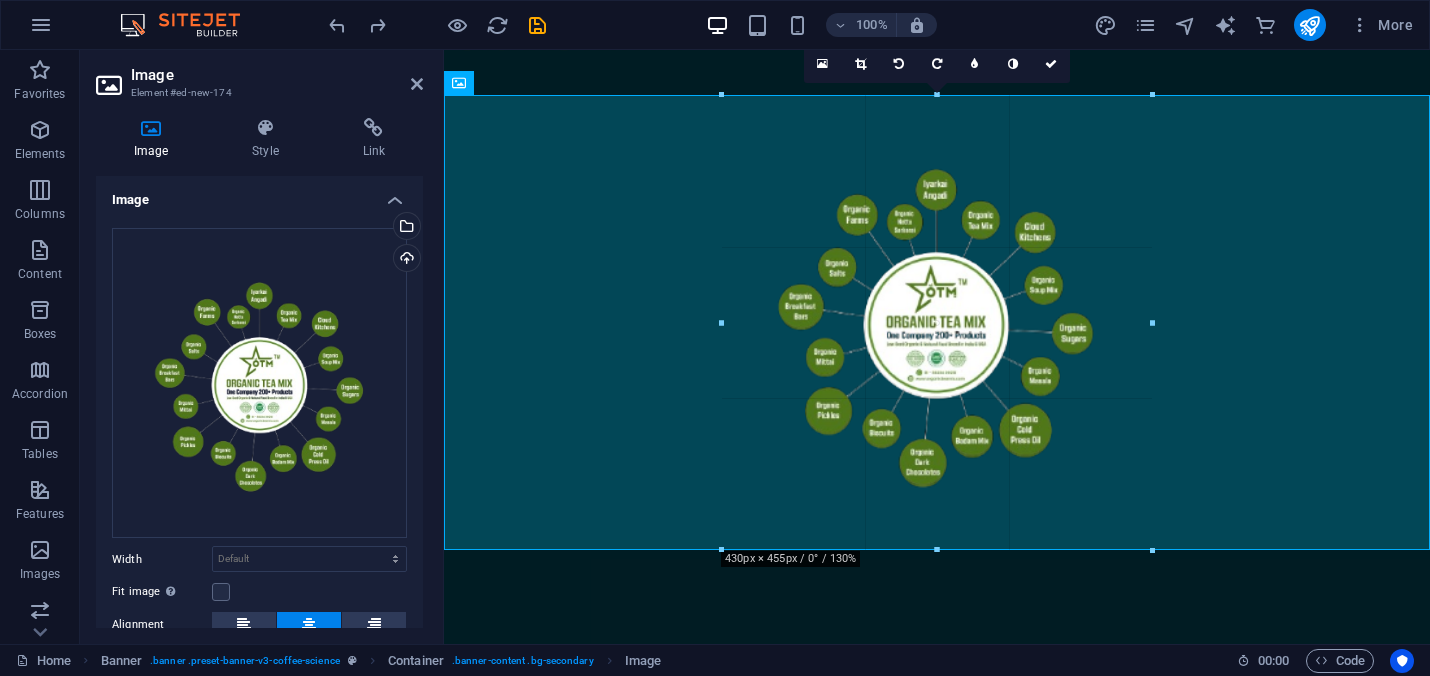 drag, startPoint x: 1104, startPoint y: 447, endPoint x: 1208, endPoint y: 503, distance: 118.11858 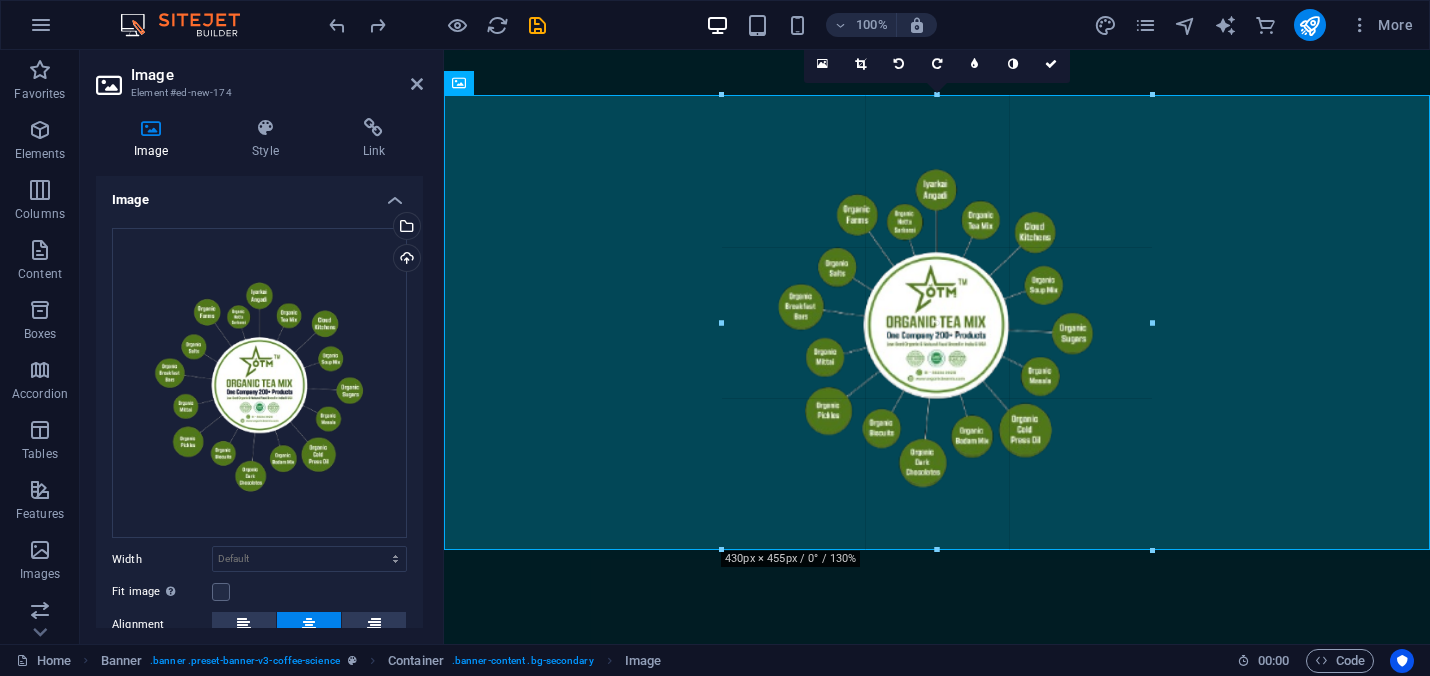 type on "430" 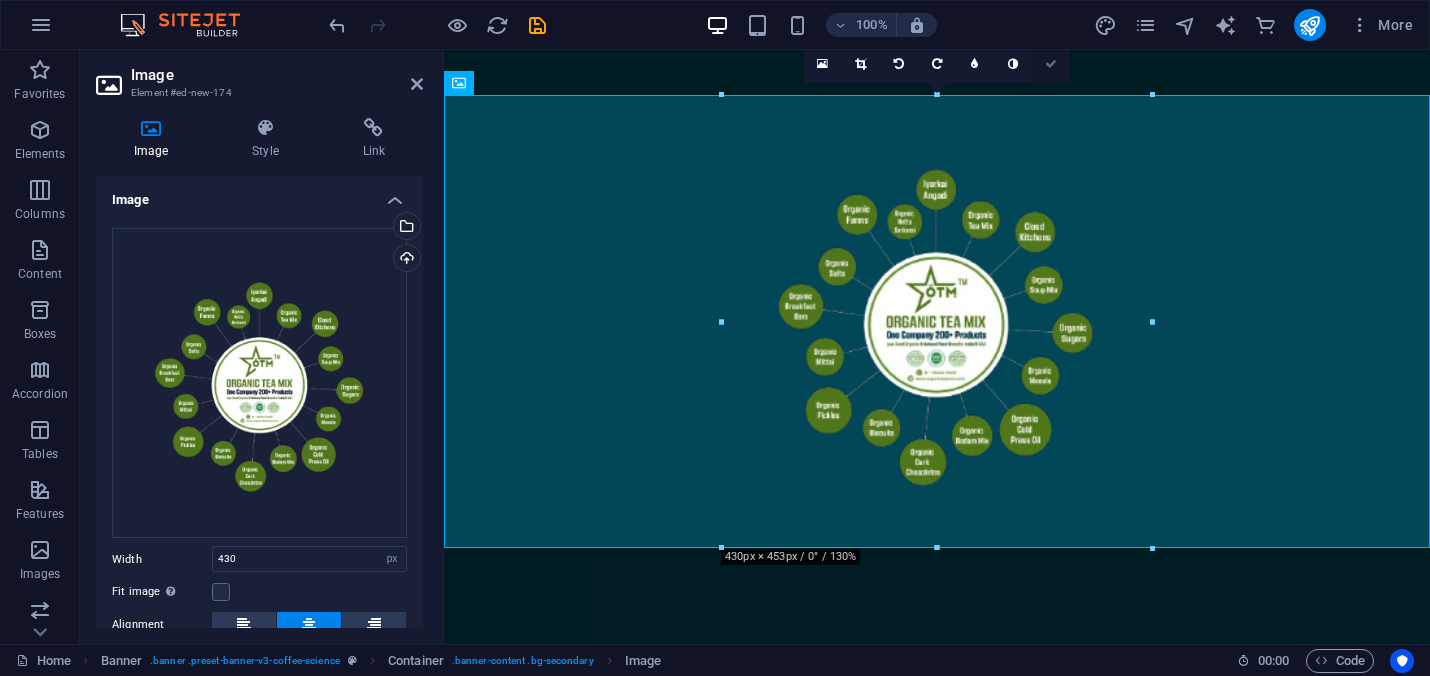 click at bounding box center [1051, 64] 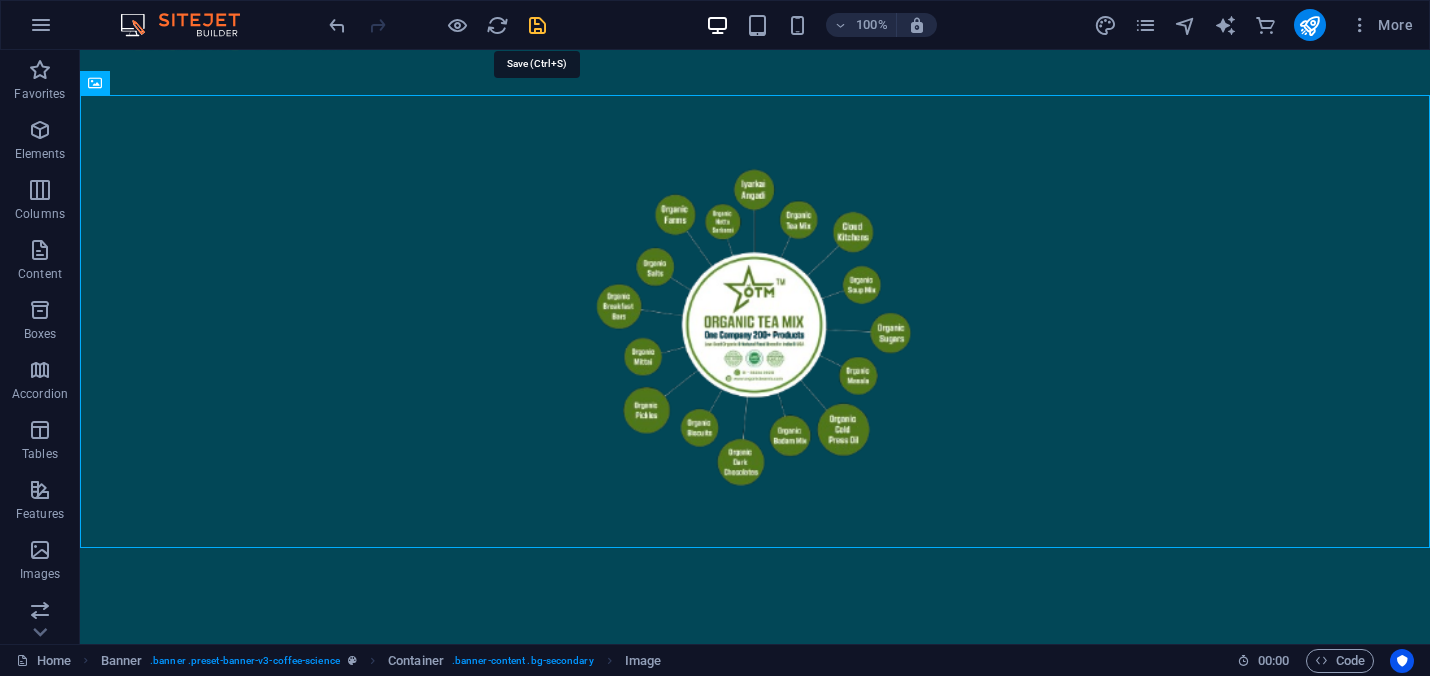 click at bounding box center (537, 25) 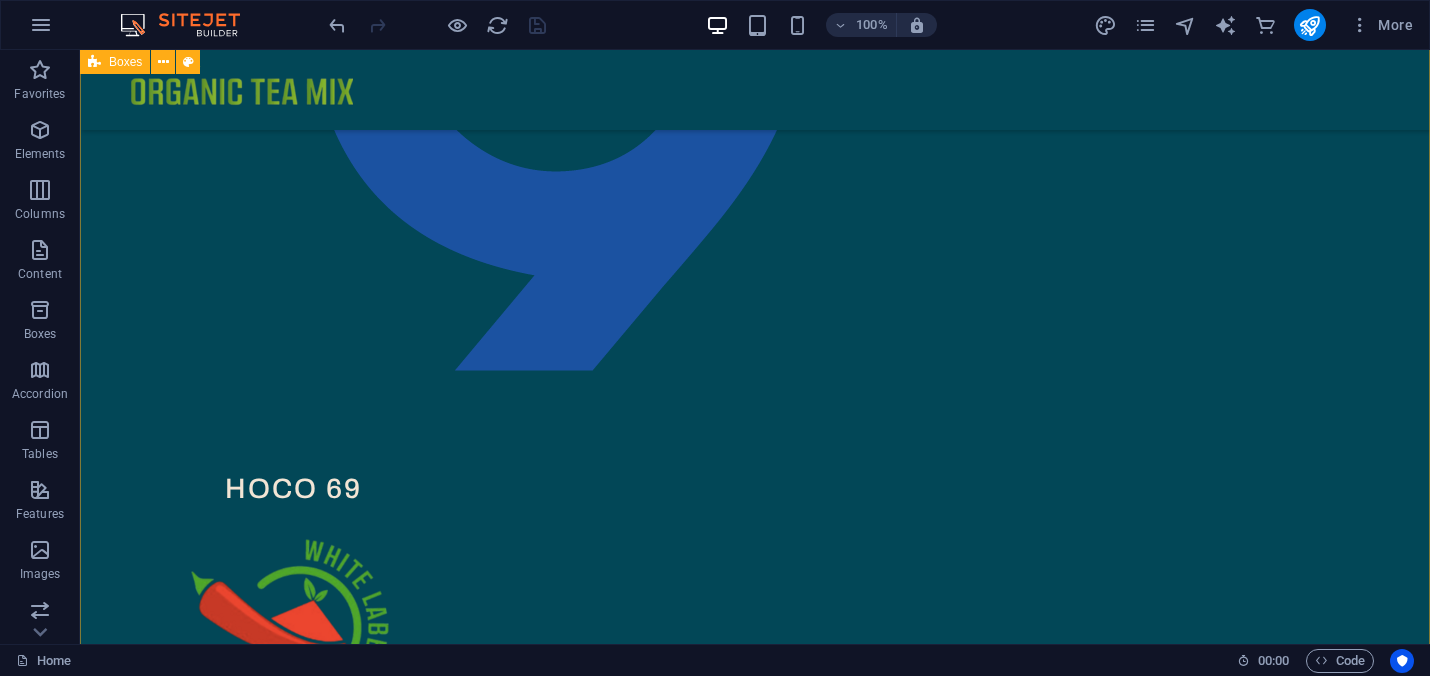 scroll, scrollTop: 1529, scrollLeft: 0, axis: vertical 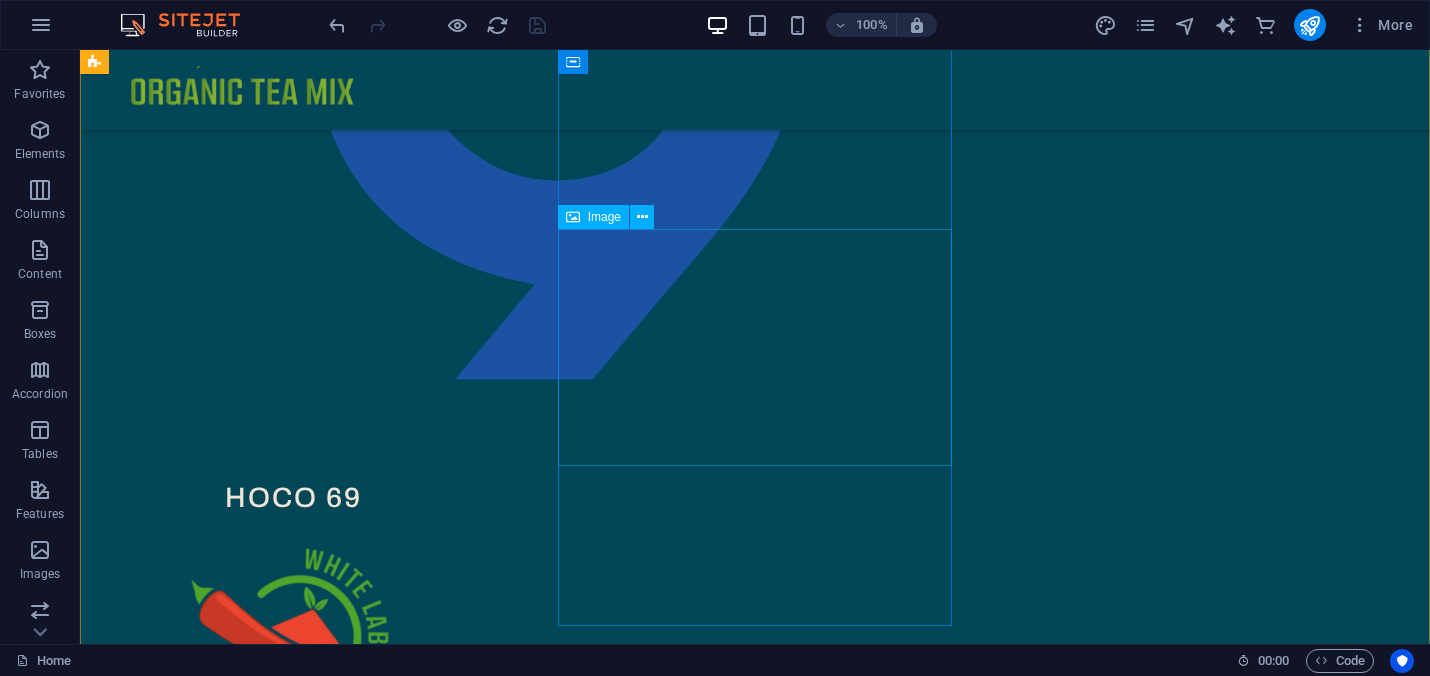 click at bounding box center [293, 909] 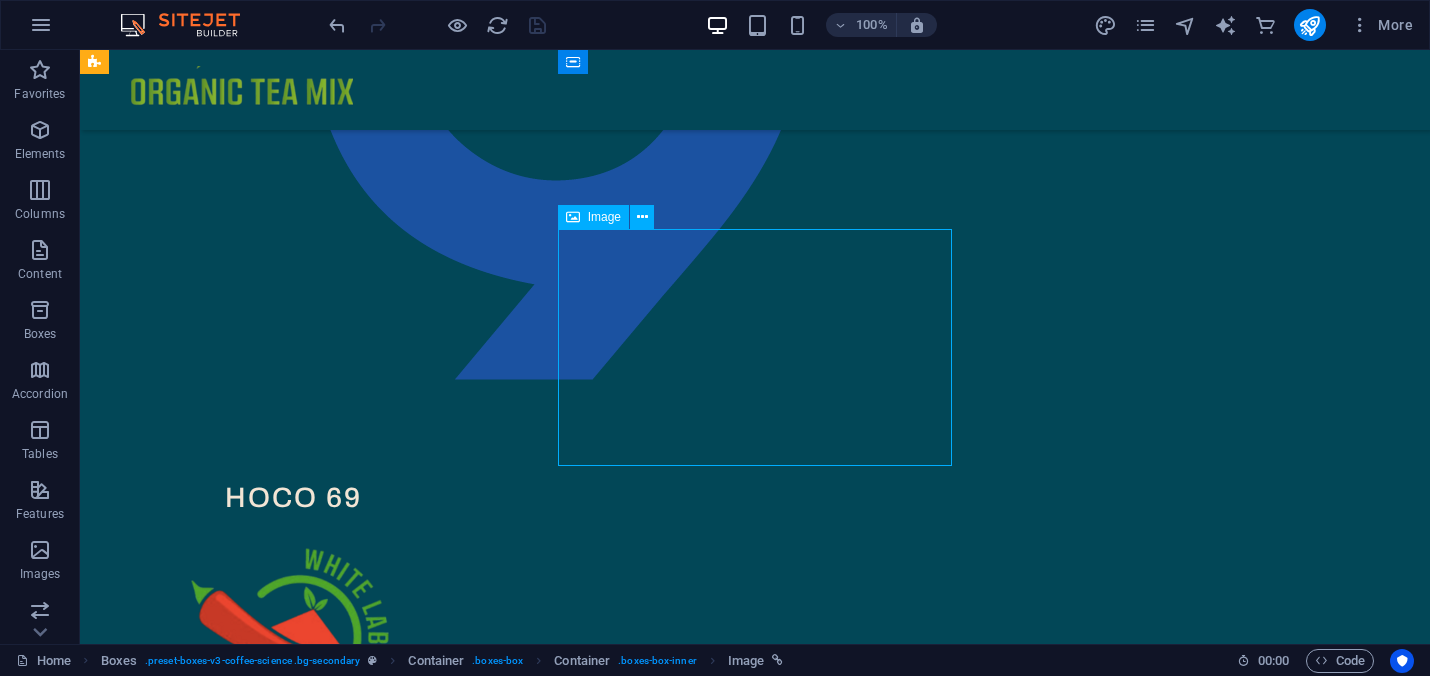 click at bounding box center (293, 909) 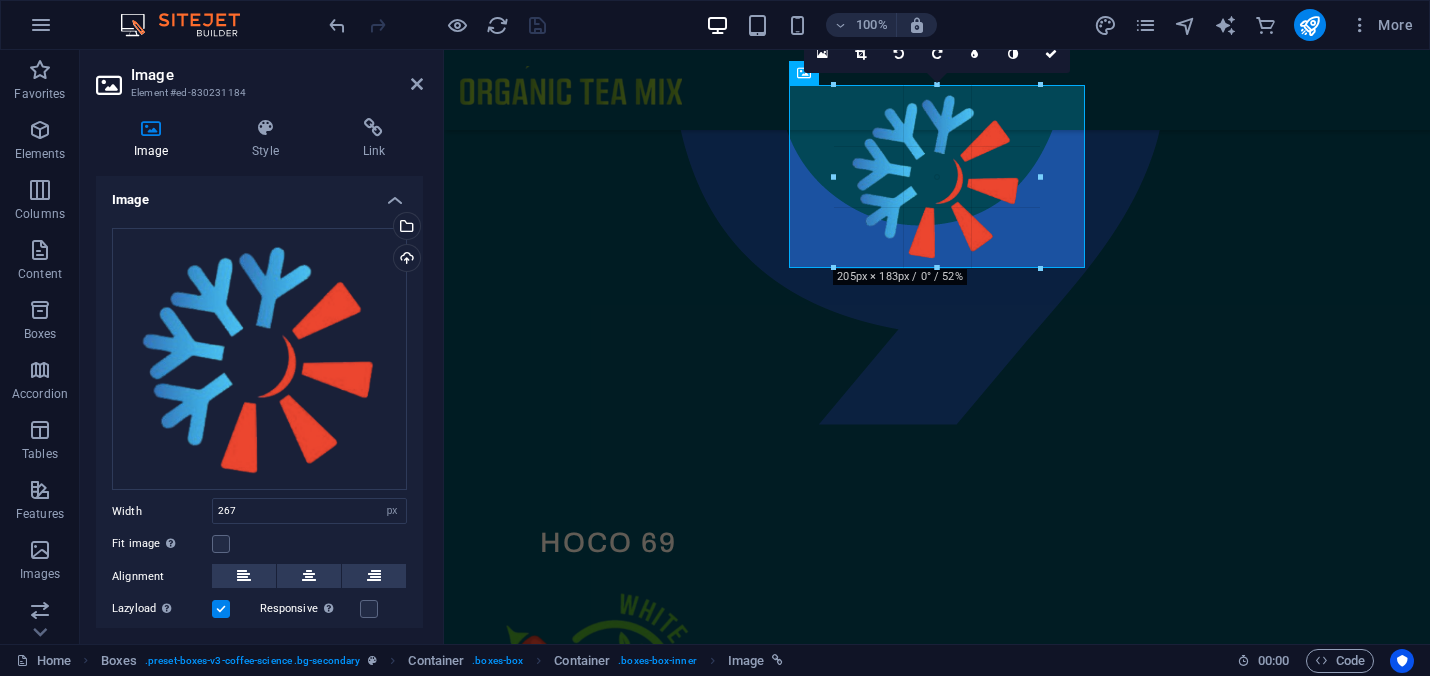 drag, startPoint x: 1071, startPoint y: 322, endPoint x: 1003, endPoint y: 267, distance: 87.458565 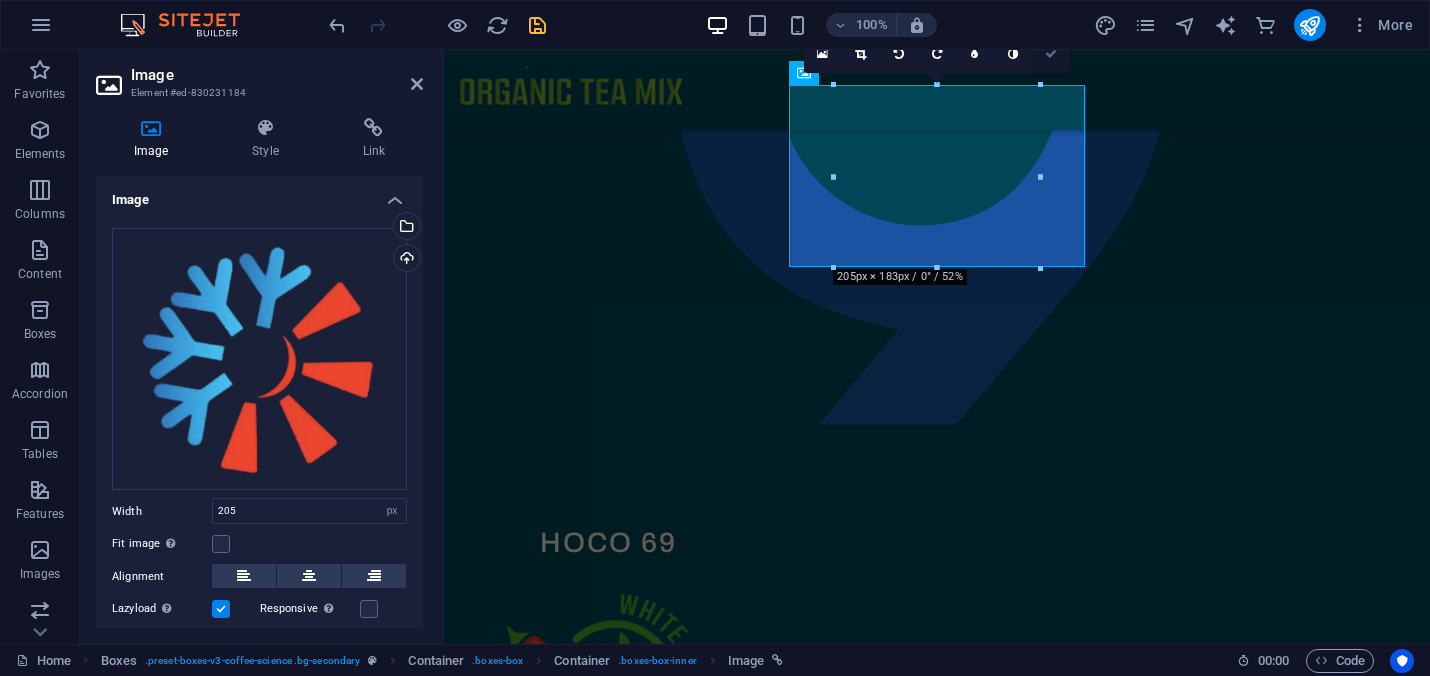 click at bounding box center [1051, 54] 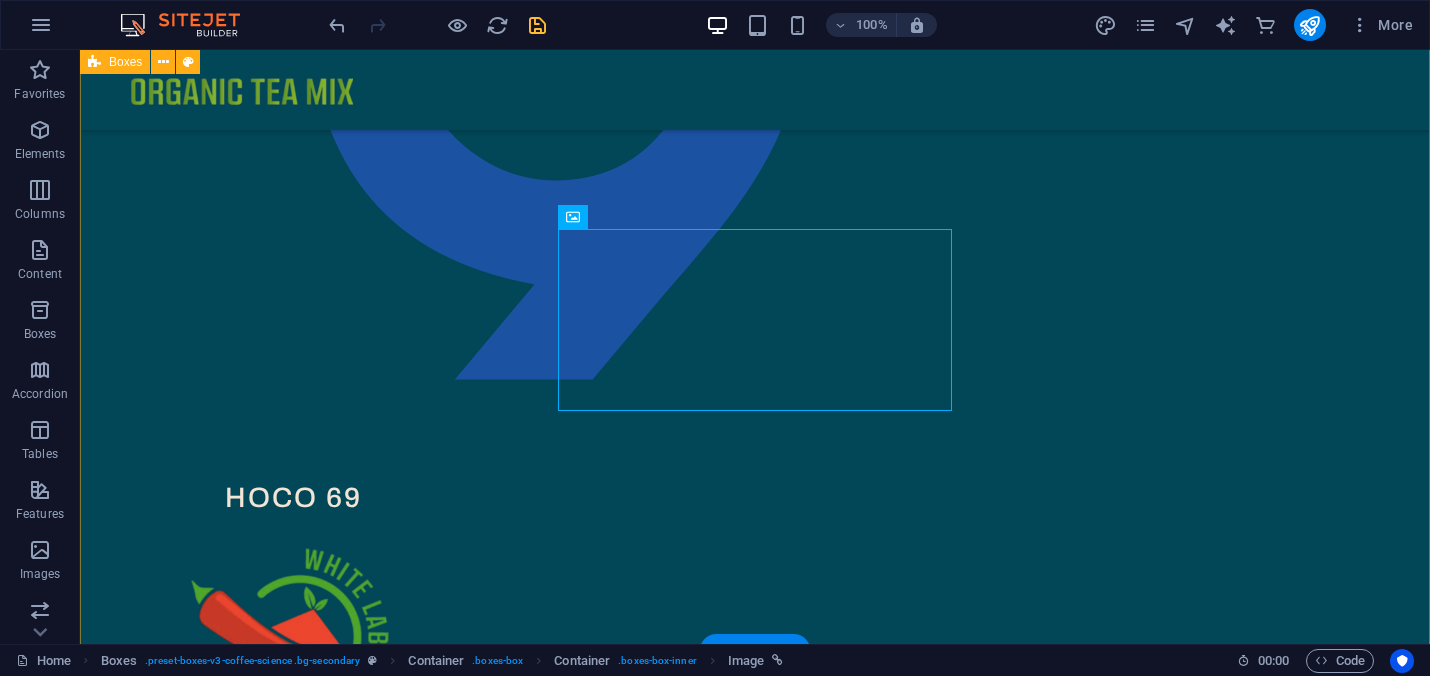 click on "Our Brands & Products Organic Tea Mix HOCO 69 White Label Masala OTM Condiments" at bounding box center [755, 143] 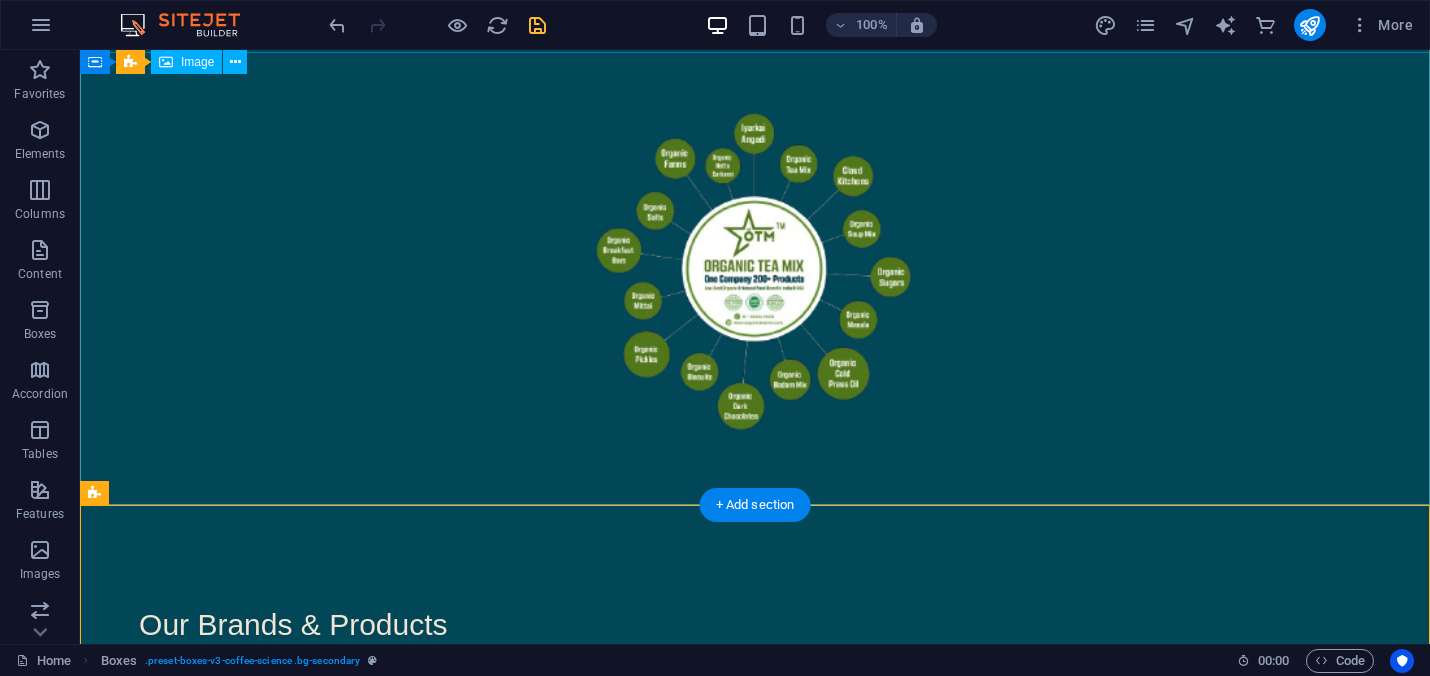 scroll, scrollTop: 0, scrollLeft: 0, axis: both 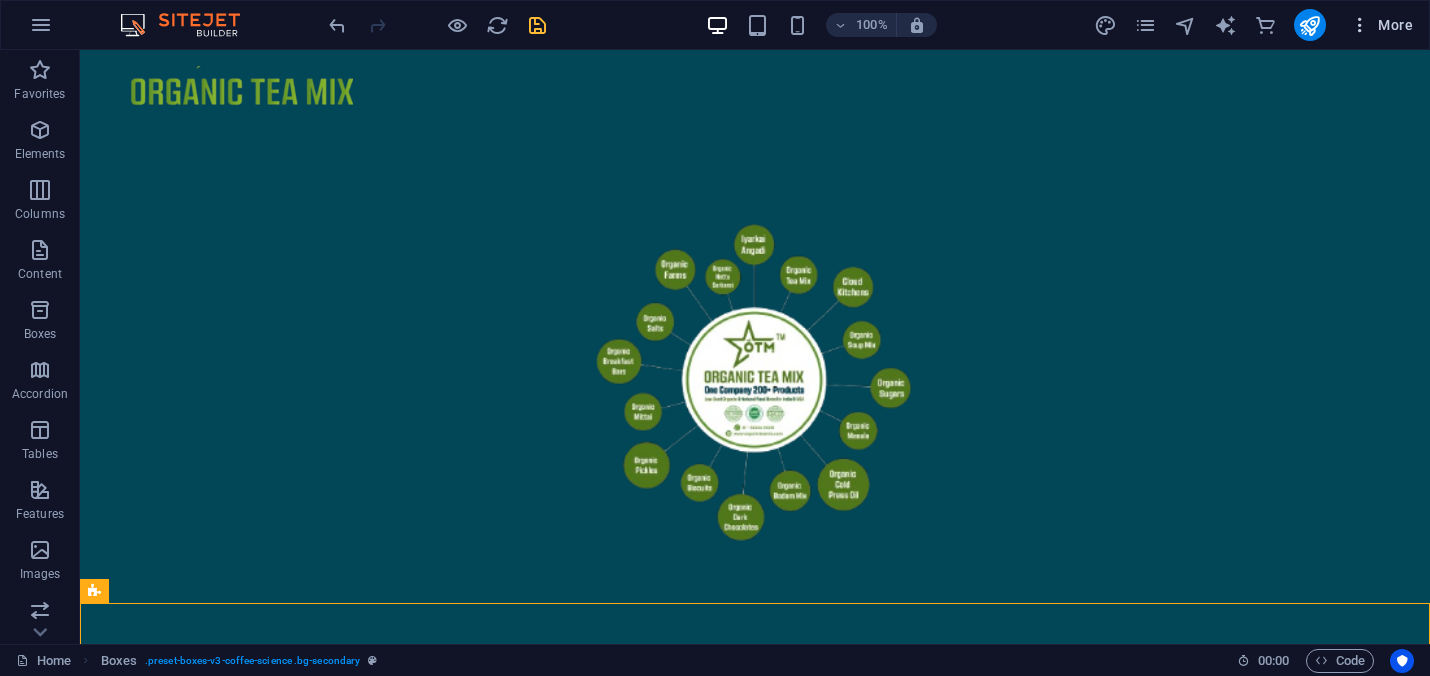 click on "More" at bounding box center (1381, 25) 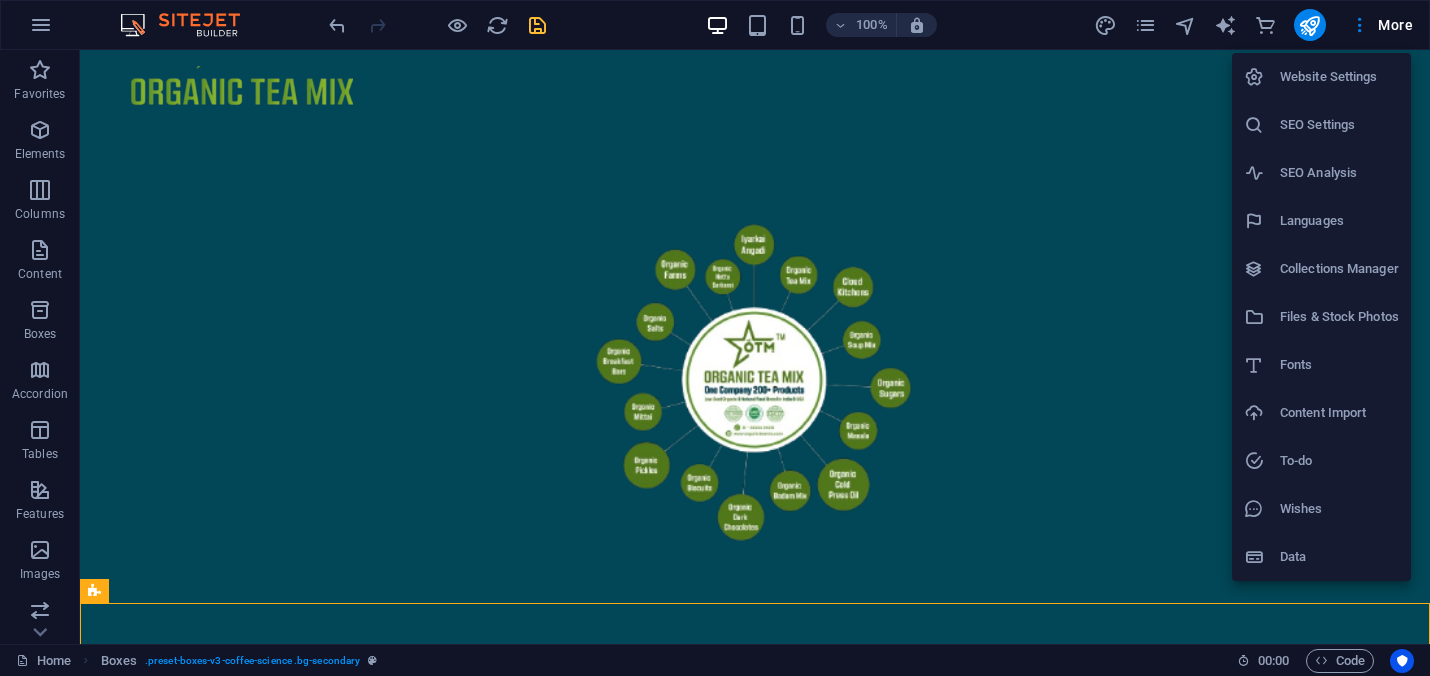 click on "Website Settings" at bounding box center (1339, 77) 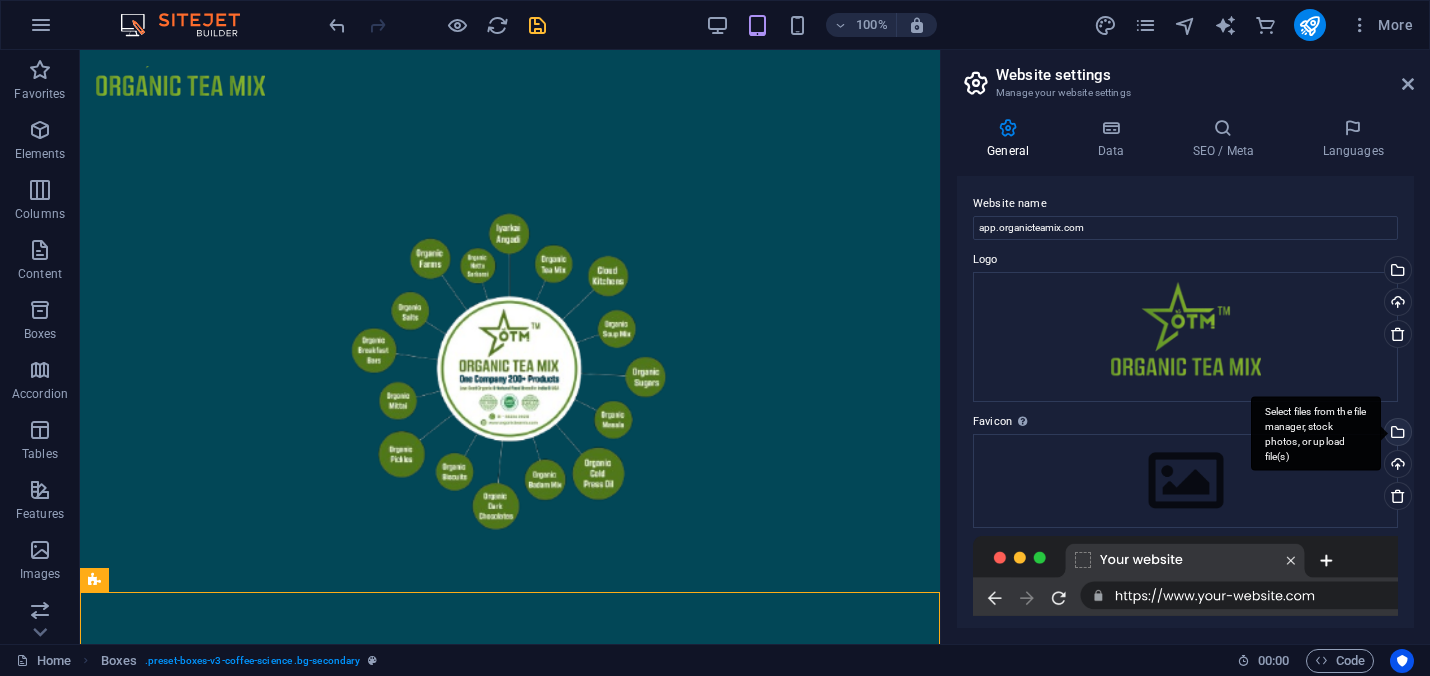 click on "Select files from the file manager, stock photos, or upload file(s)" at bounding box center (1396, 434) 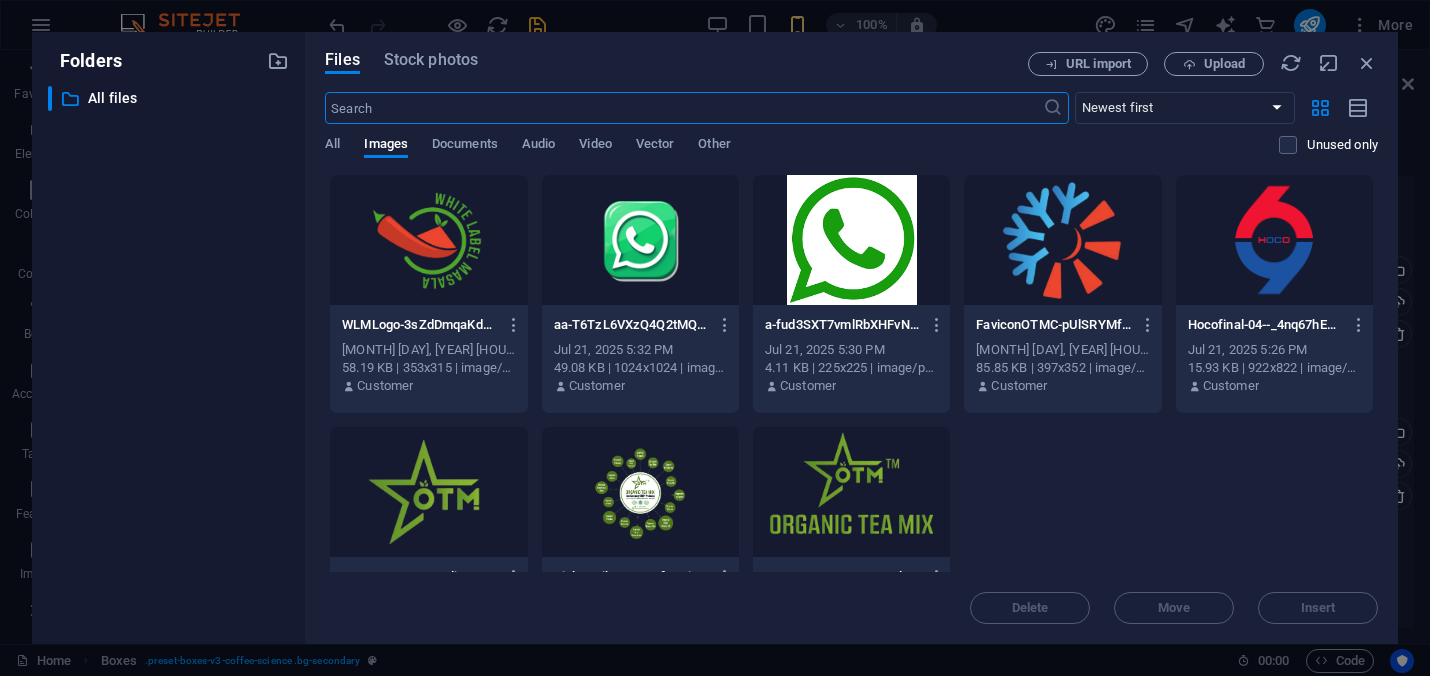 click at bounding box center (851, 492) 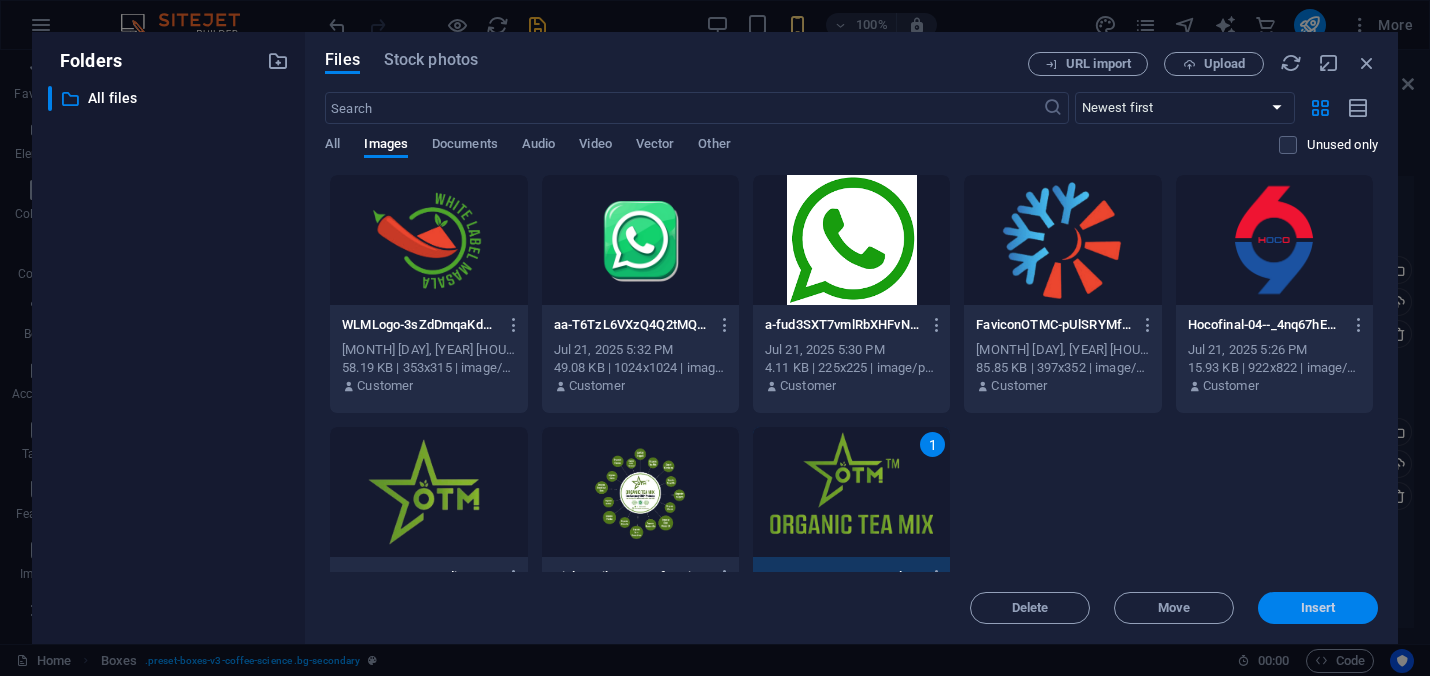 click on "Insert" at bounding box center (1318, 608) 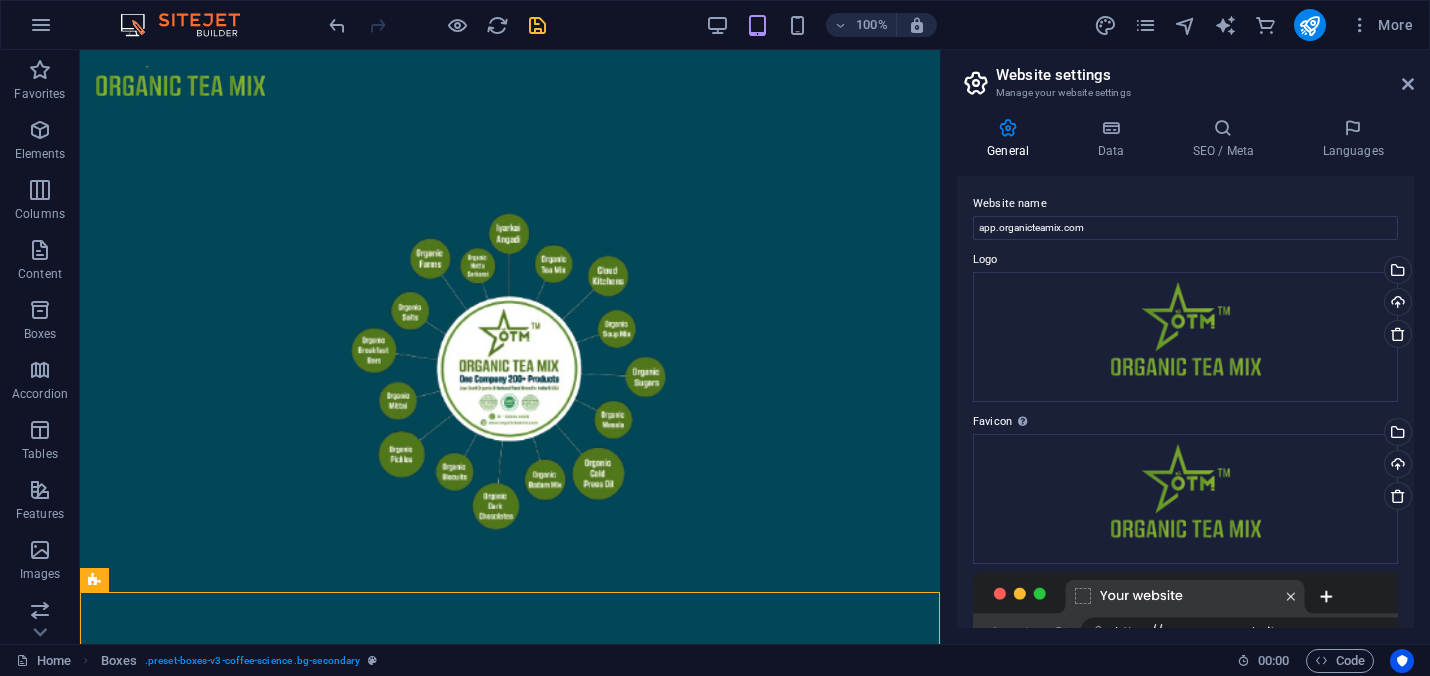 drag, startPoint x: 1414, startPoint y: 399, endPoint x: 1414, endPoint y: 480, distance: 81 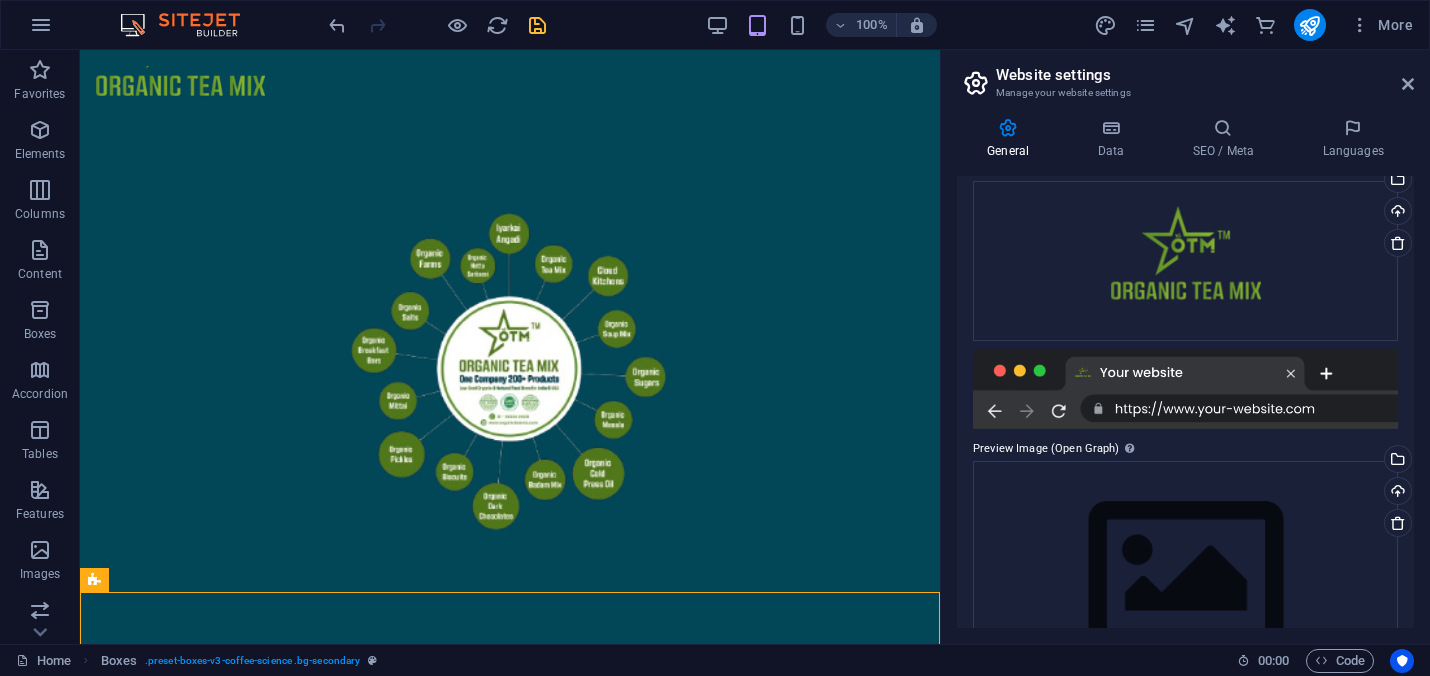 scroll, scrollTop: 275, scrollLeft: 0, axis: vertical 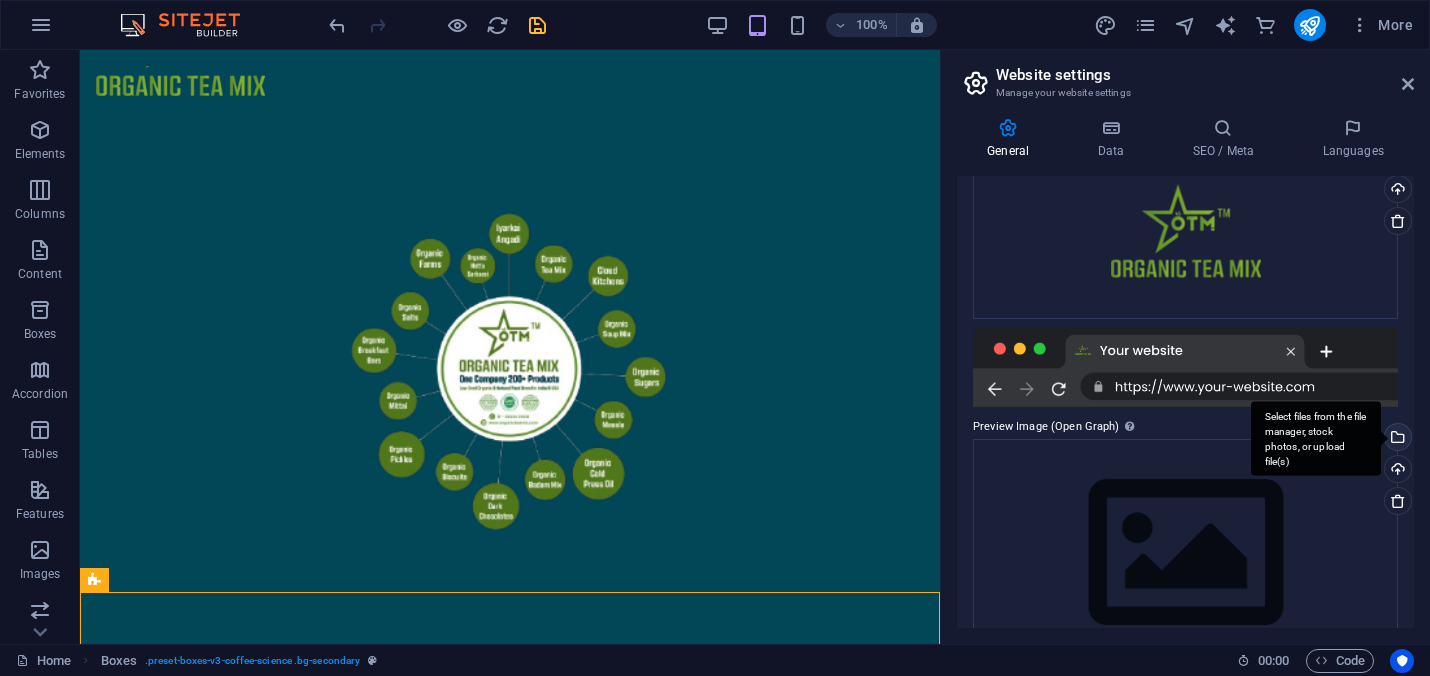click on "Select files from the file manager, stock photos, or upload file(s)" at bounding box center (1396, 439) 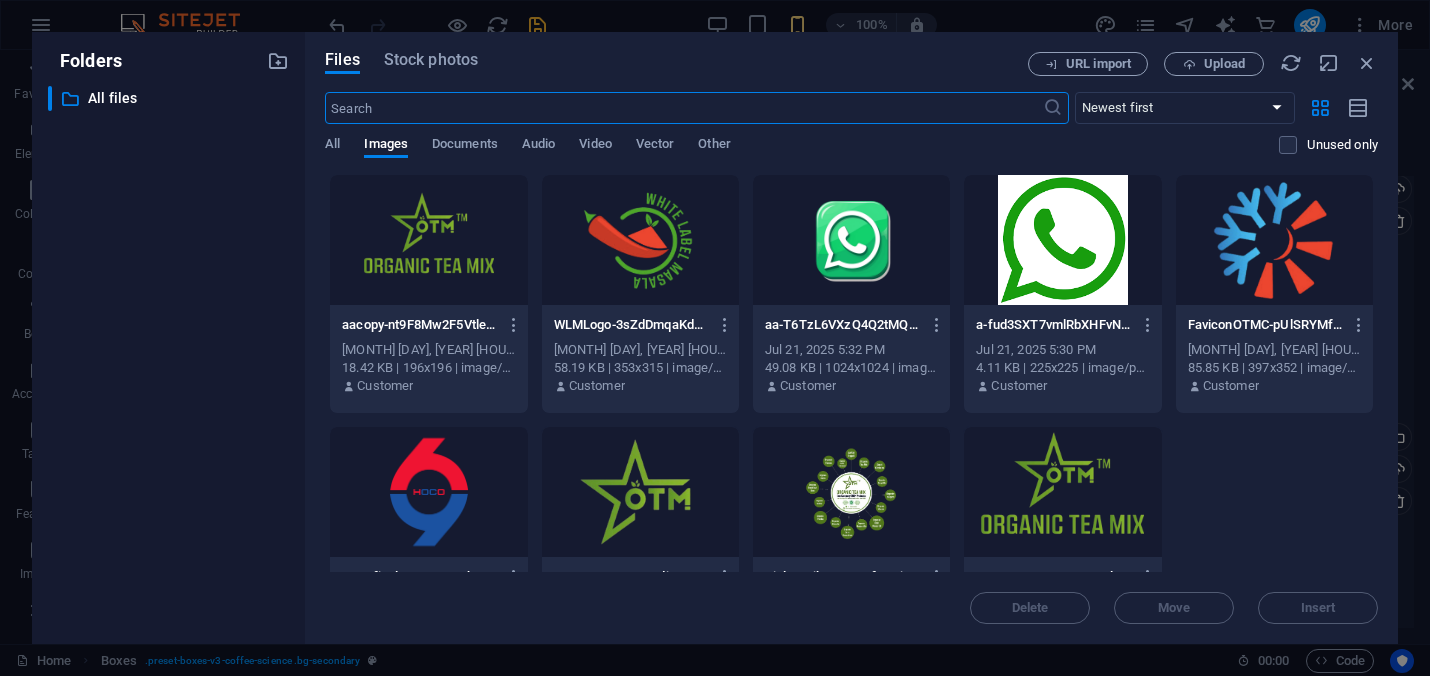 click at bounding box center (851, 492) 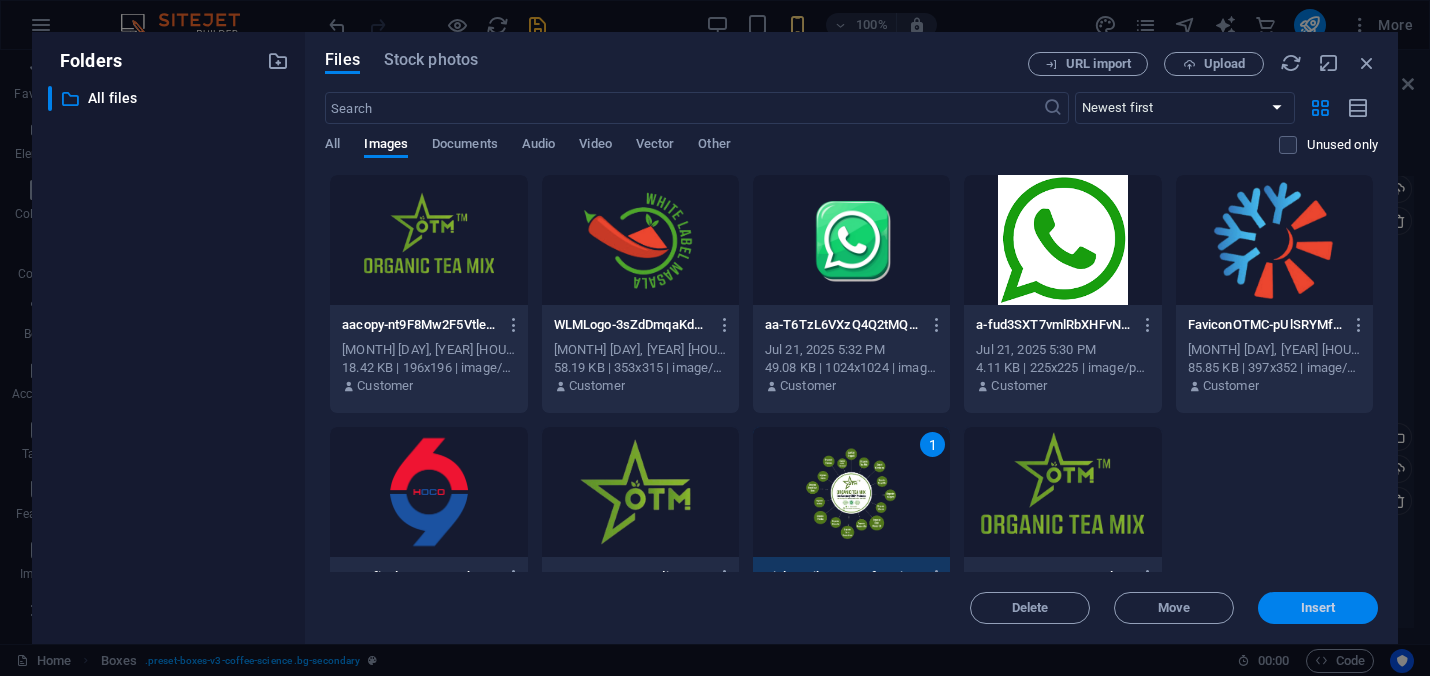 click on "Insert" at bounding box center [1318, 608] 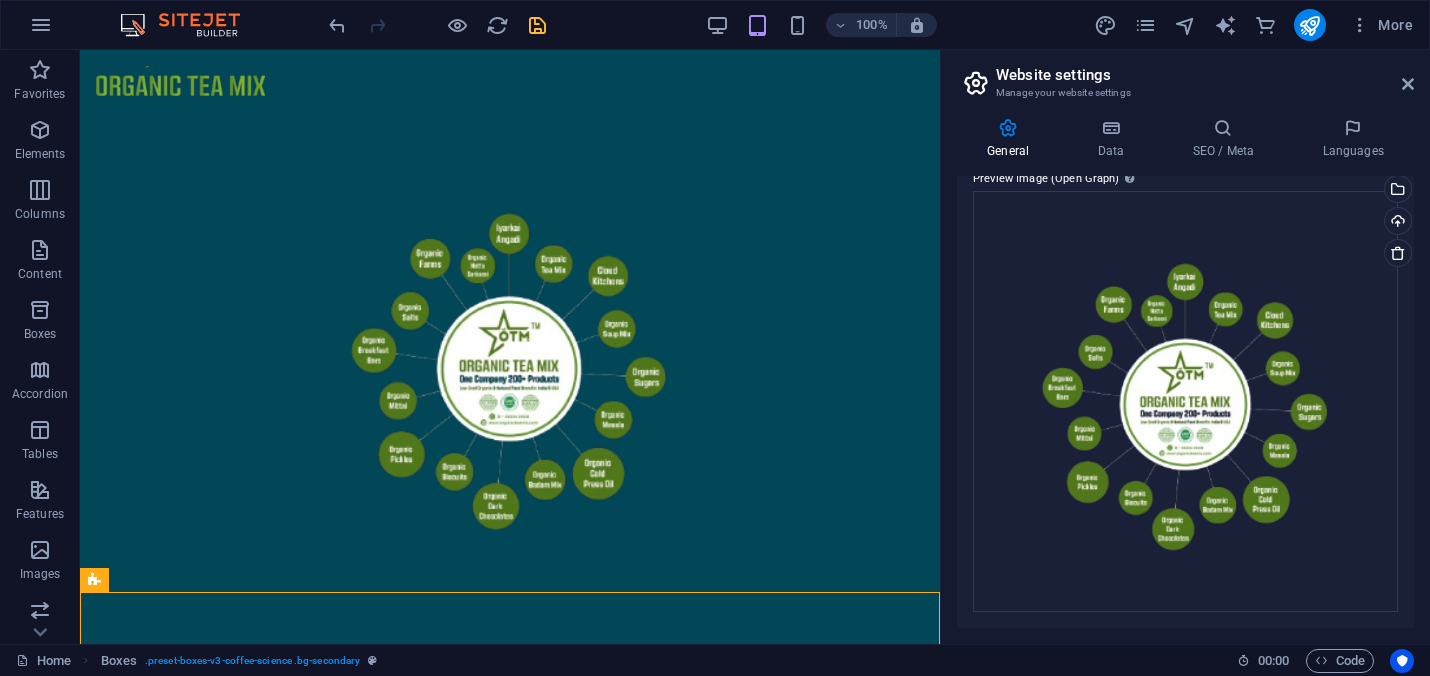scroll, scrollTop: 0, scrollLeft: 0, axis: both 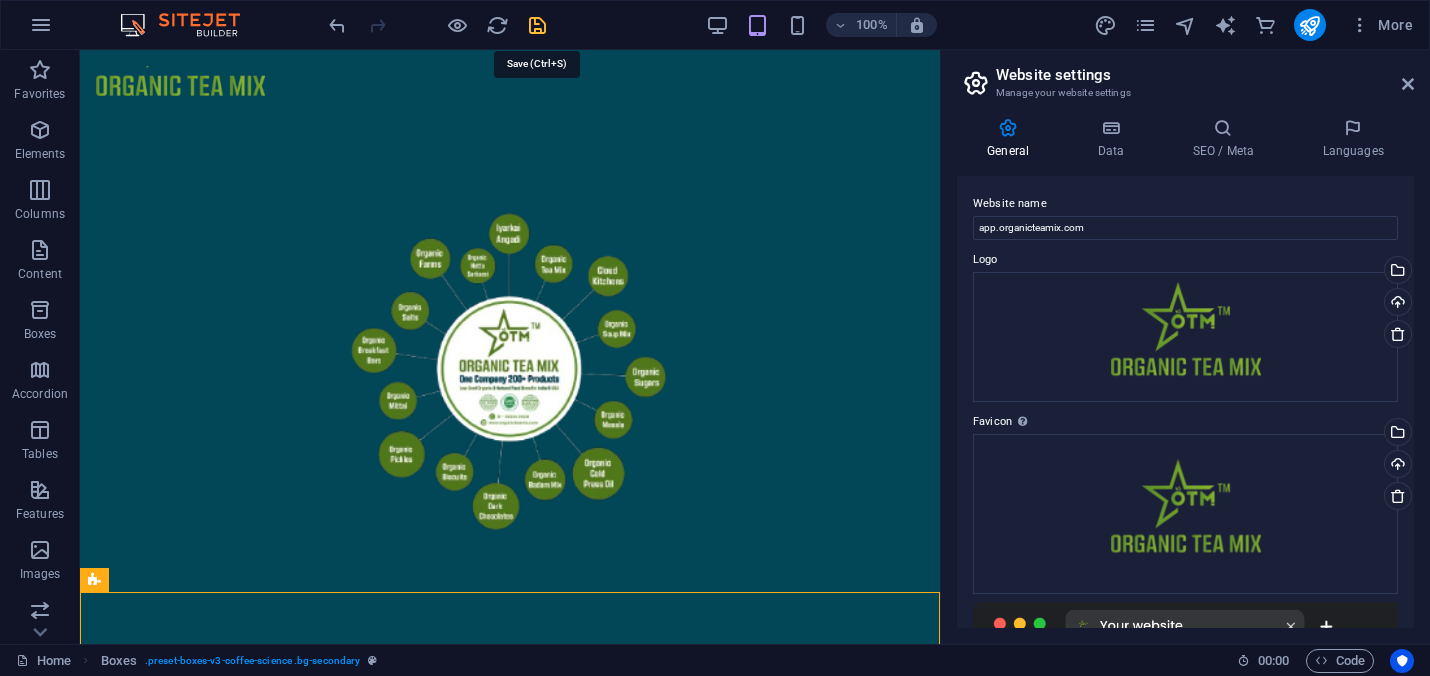 click at bounding box center [537, 25] 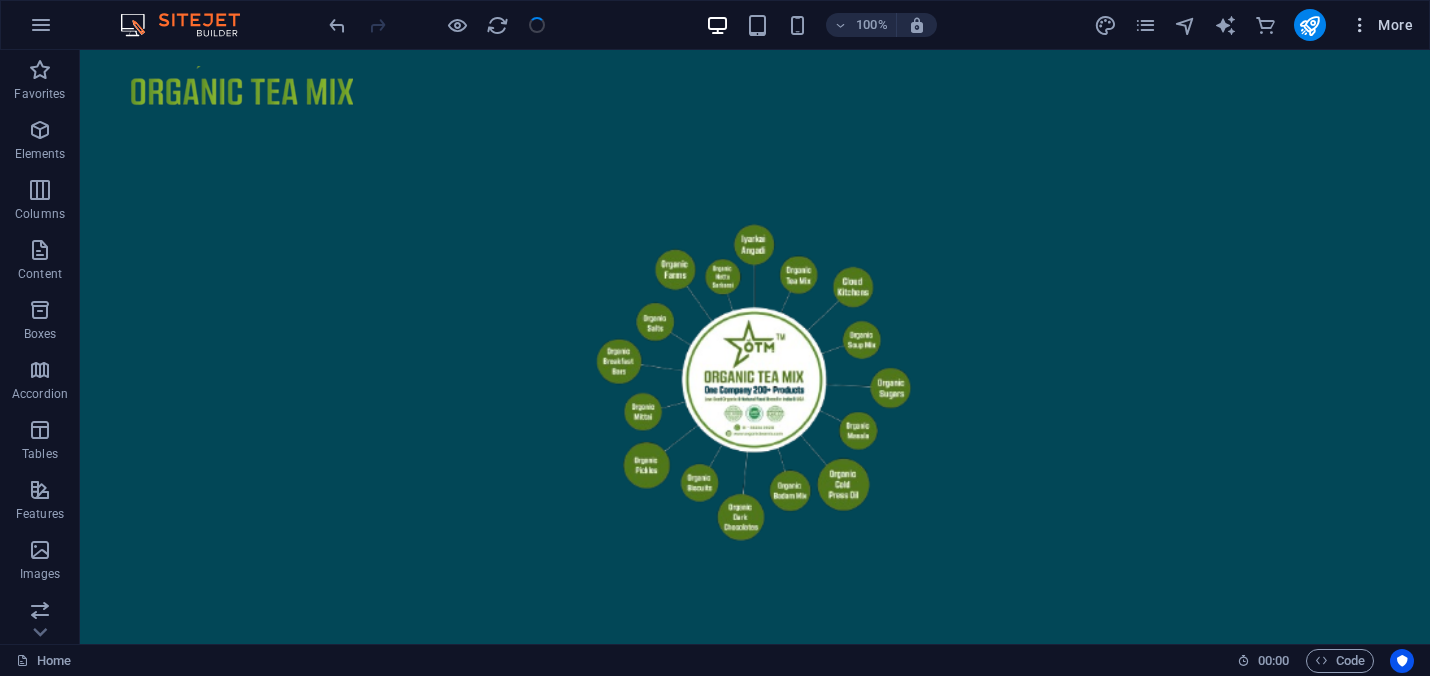 click at bounding box center (1360, 25) 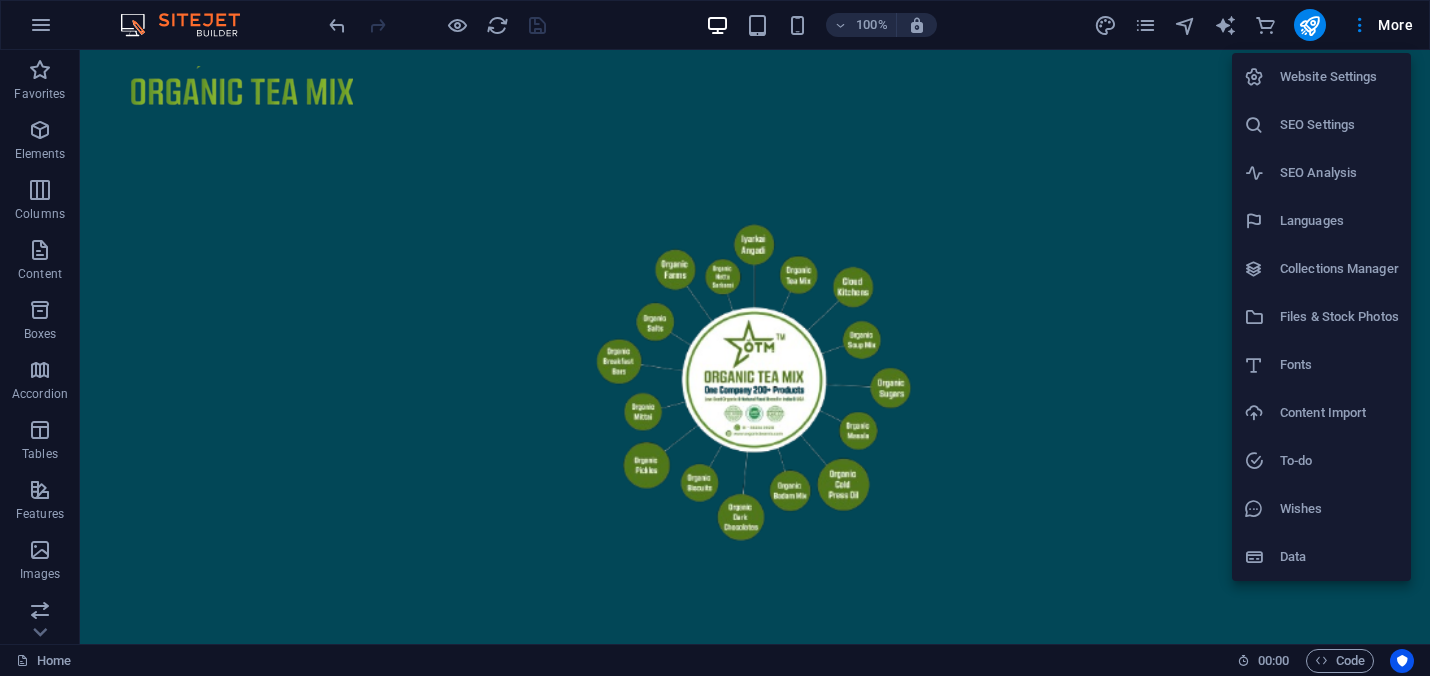 click on "SEO Settings" at bounding box center (1339, 125) 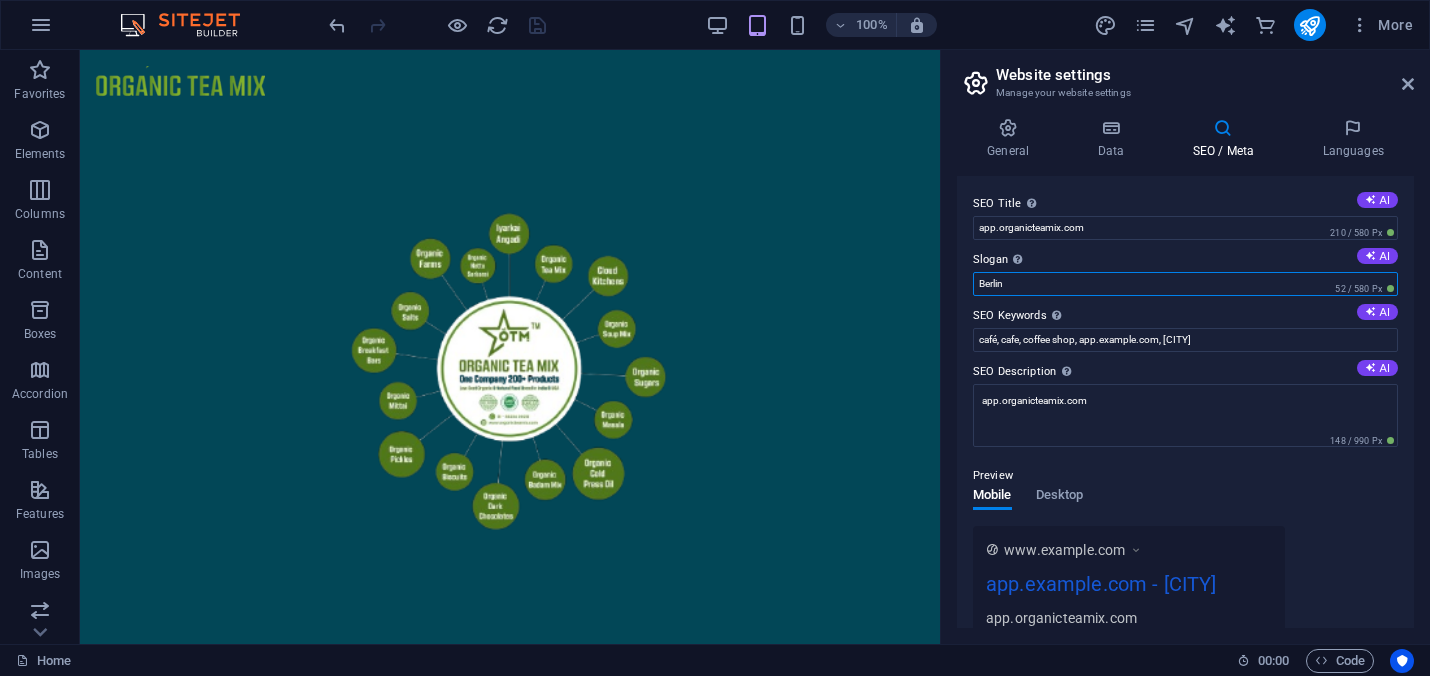 drag, startPoint x: 1019, startPoint y: 288, endPoint x: 950, endPoint y: 273, distance: 70.61161 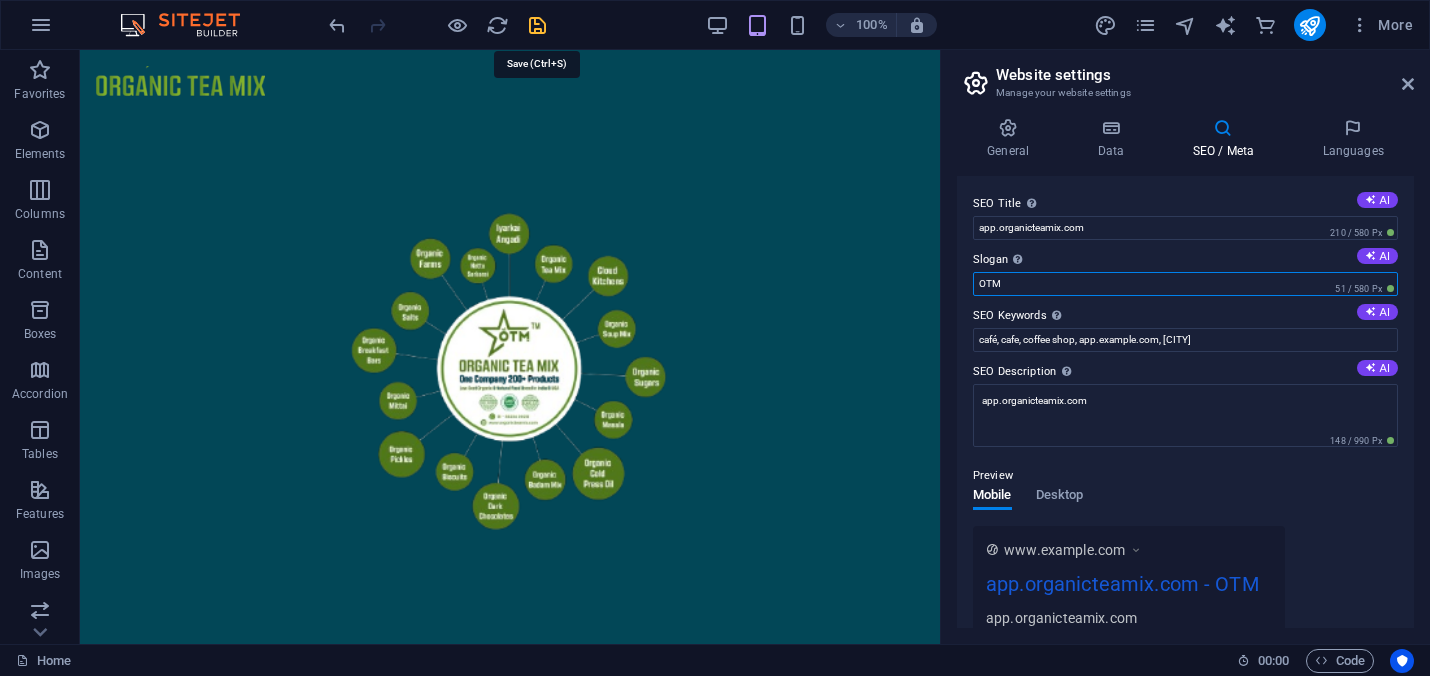 type on "OTM" 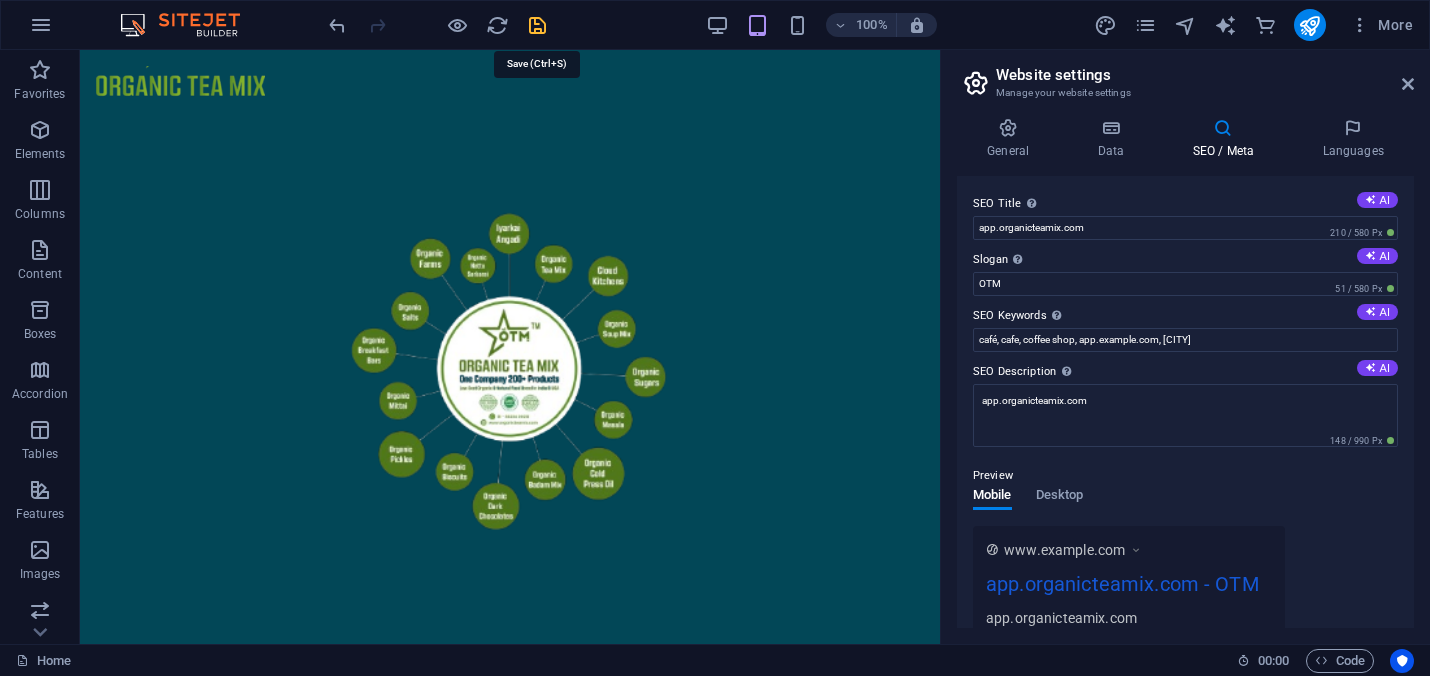 click at bounding box center (537, 25) 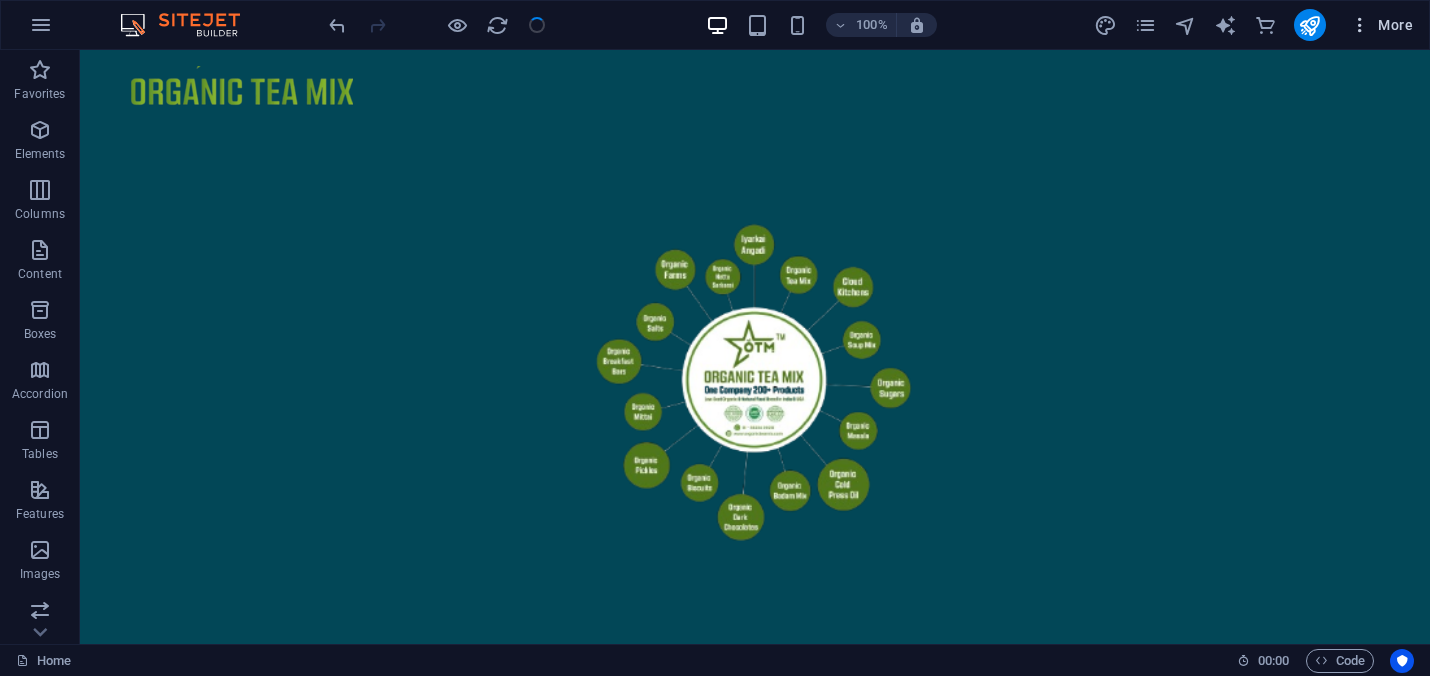click on "More" at bounding box center (1381, 25) 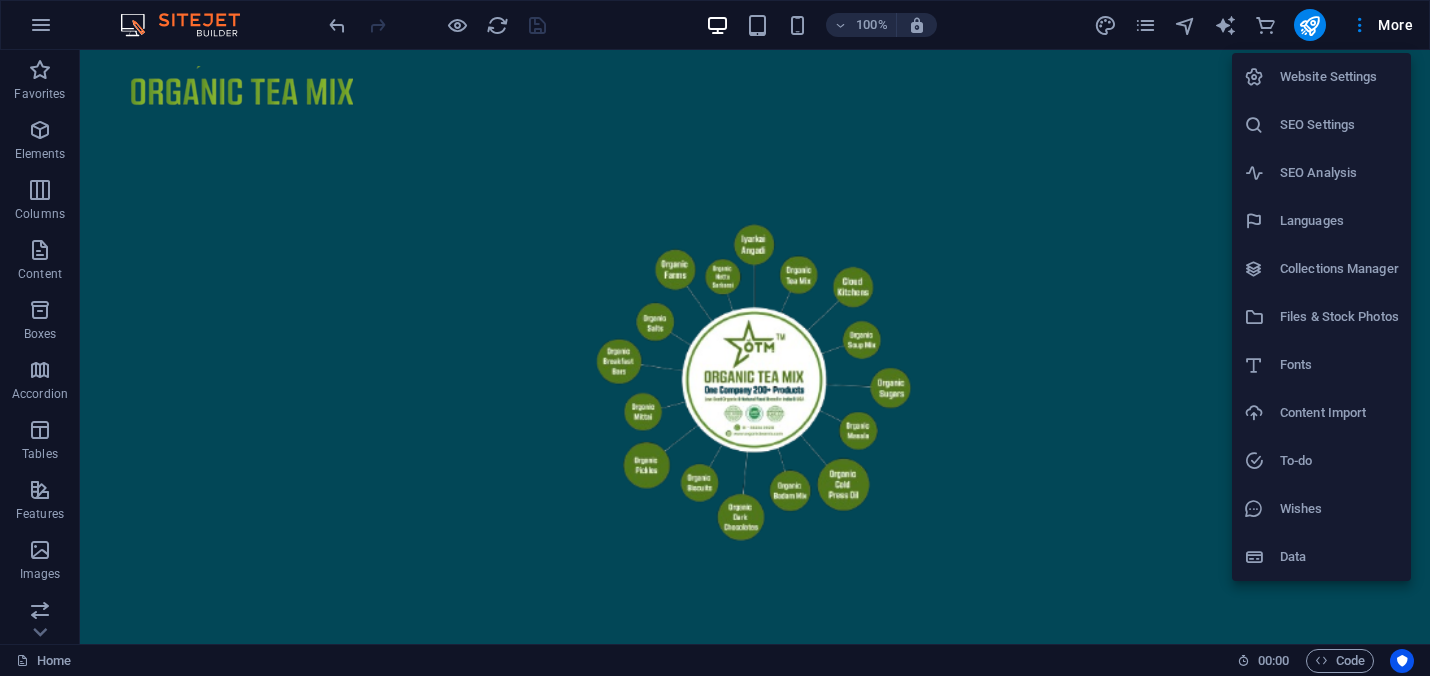 click on "SEO Settings" at bounding box center (1339, 125) 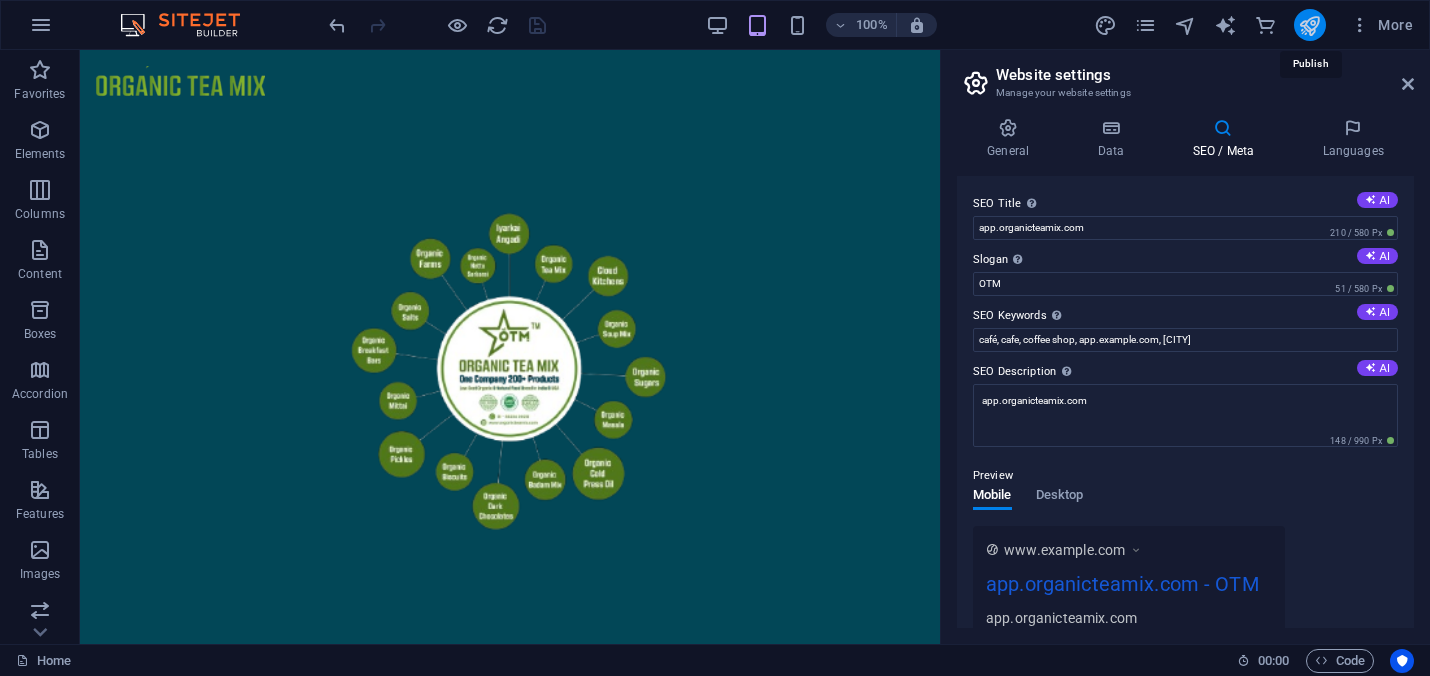 click at bounding box center (1309, 25) 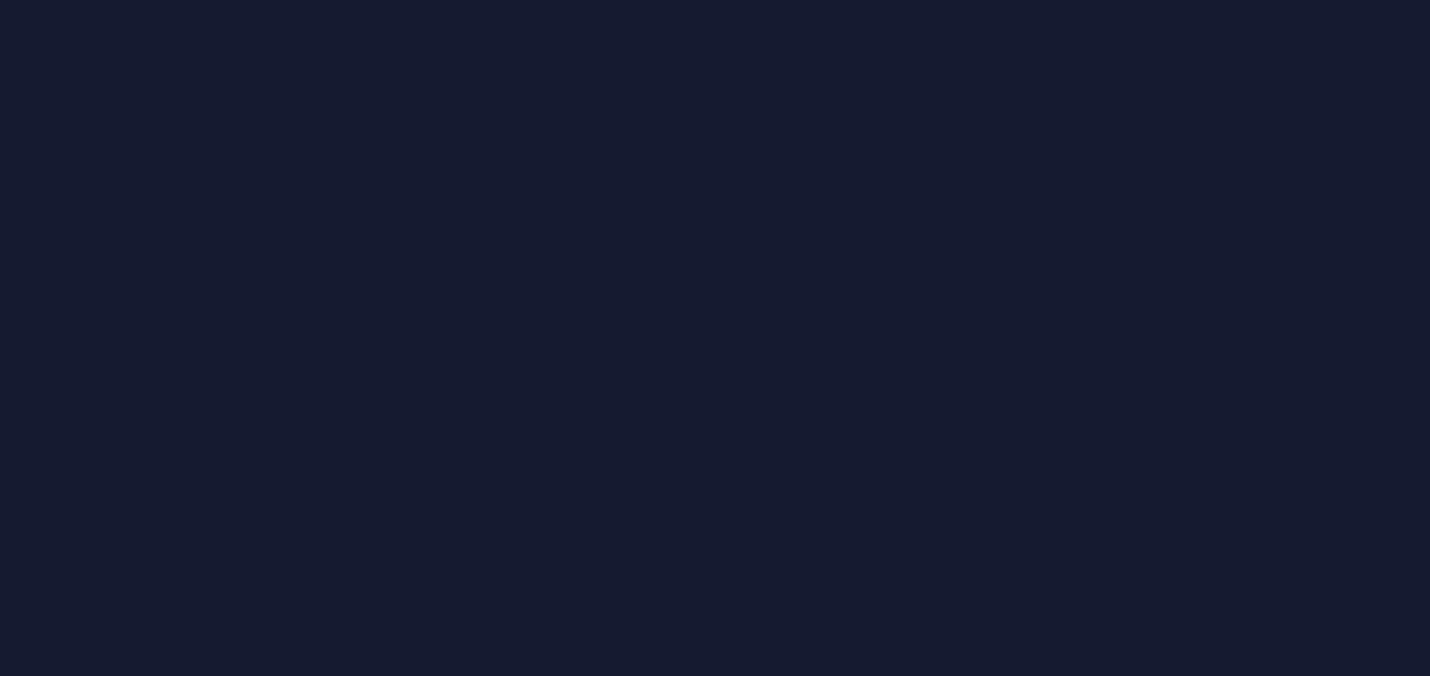 scroll, scrollTop: 0, scrollLeft: 0, axis: both 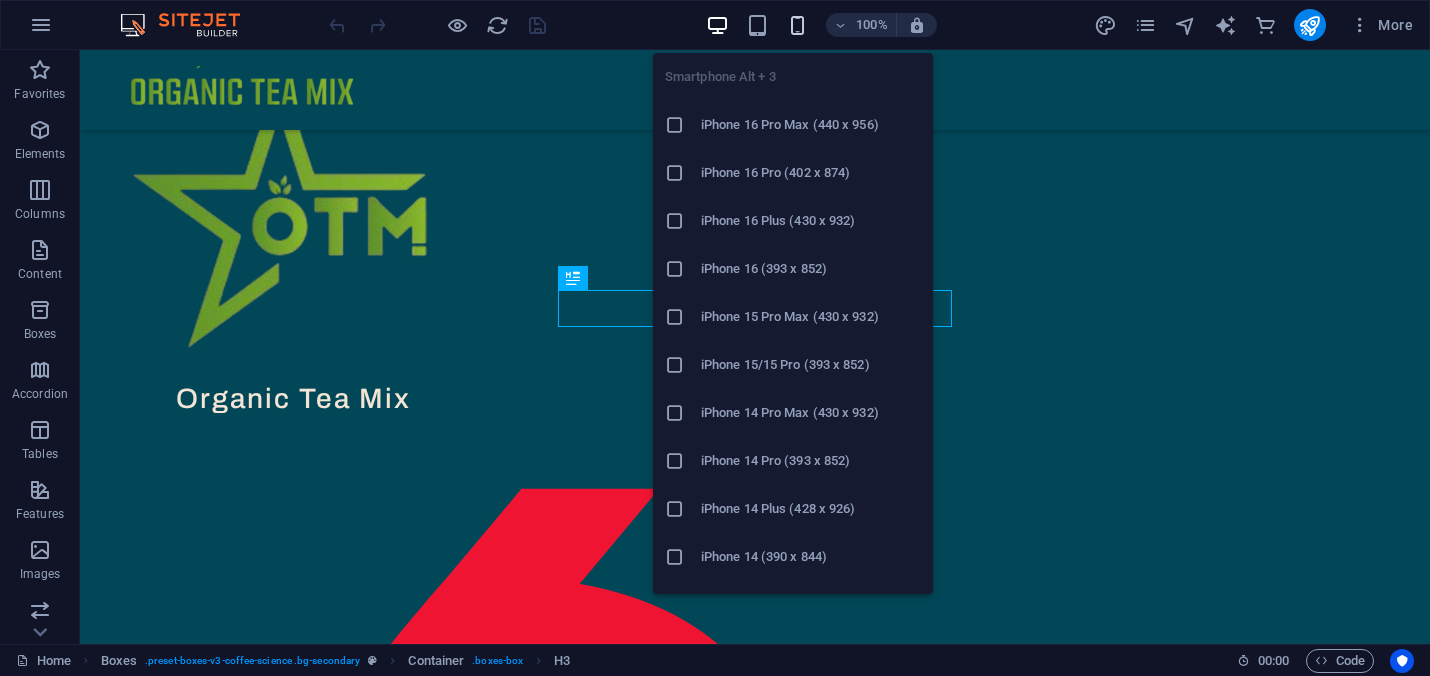 click at bounding box center [797, 25] 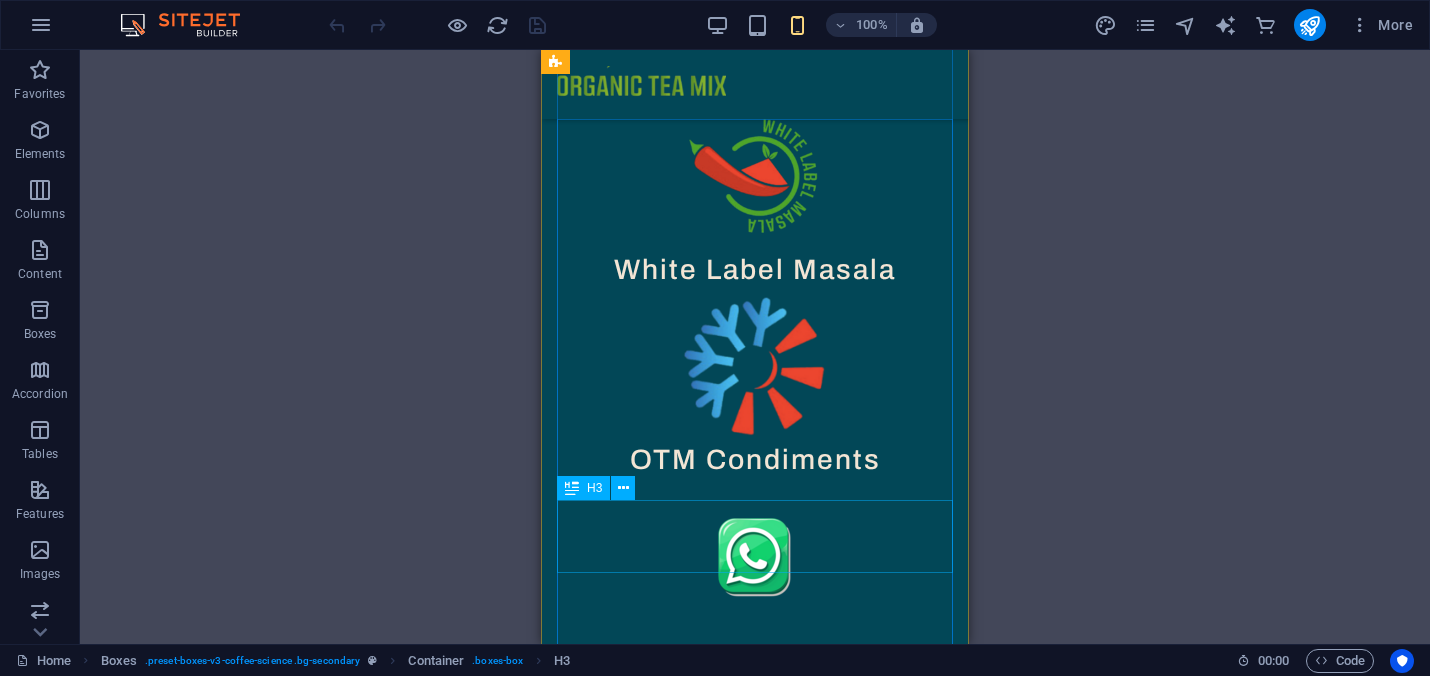 scroll, scrollTop: 1151, scrollLeft: 0, axis: vertical 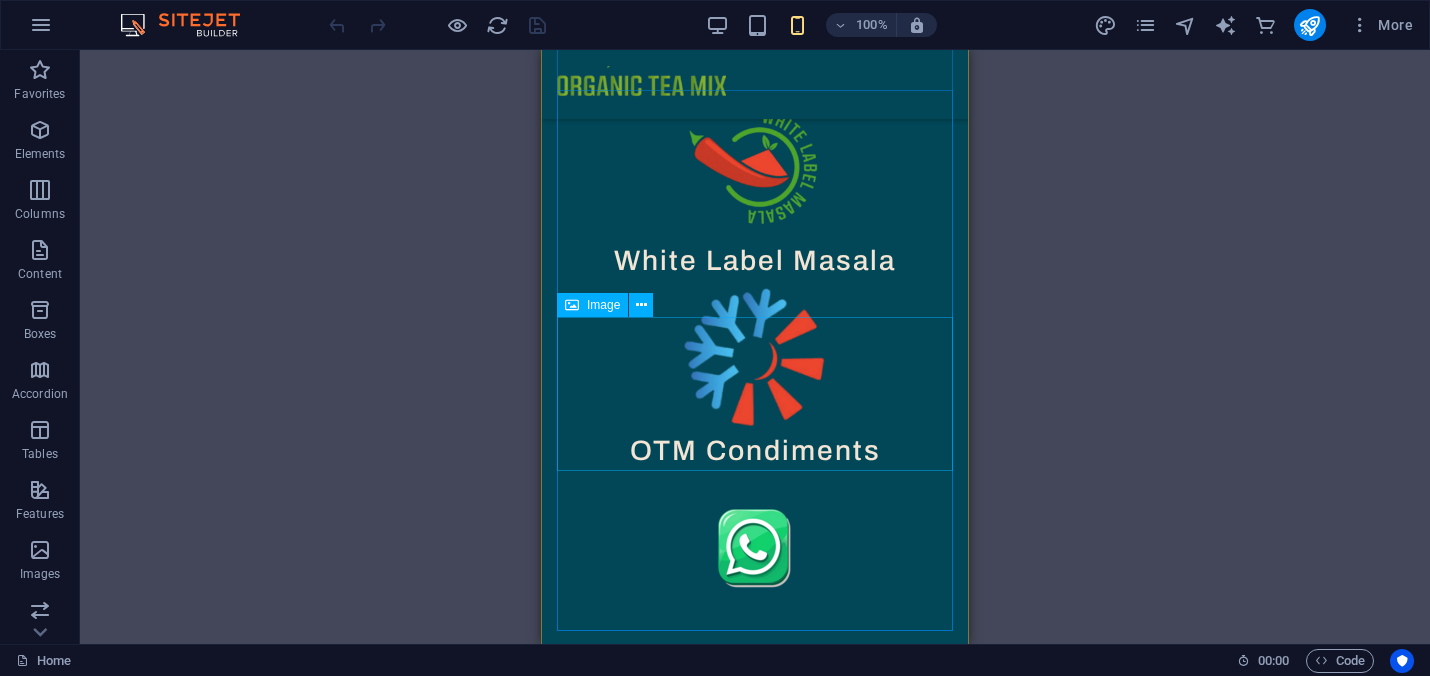 click at bounding box center (755, 357) 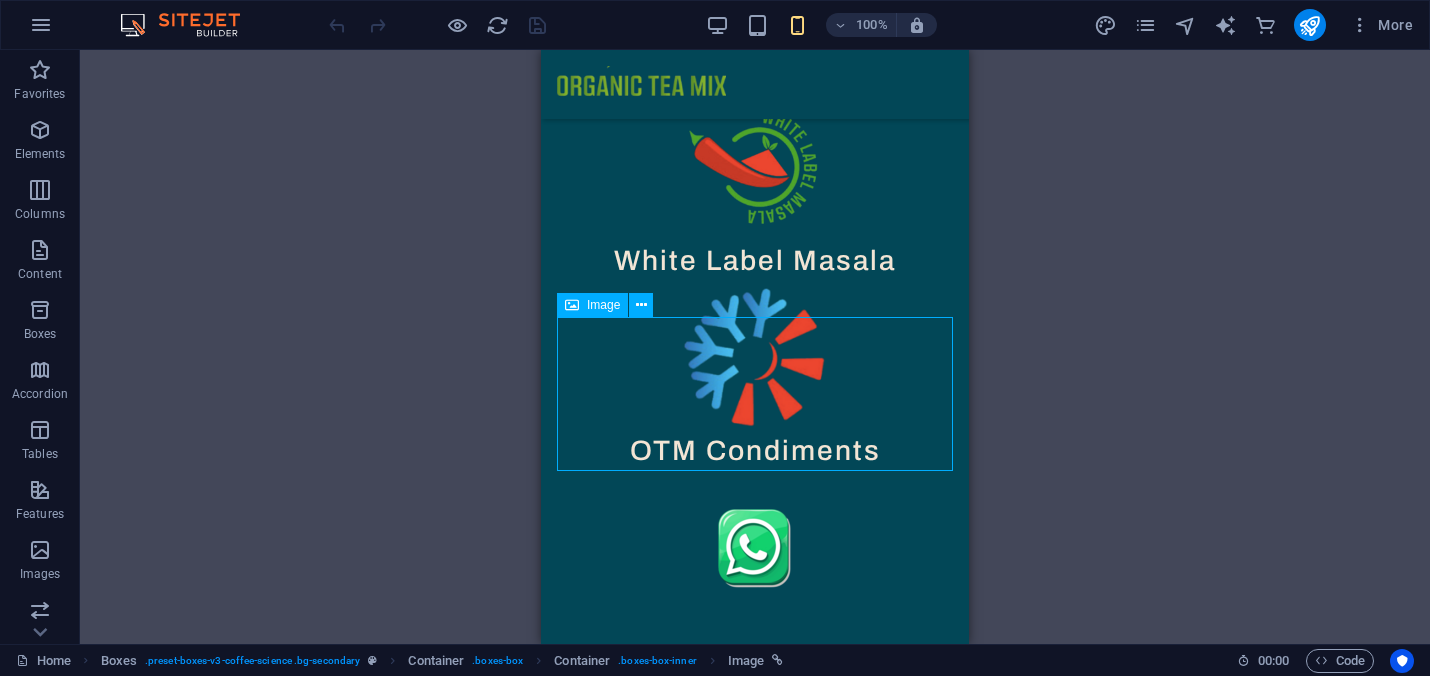 click at bounding box center [755, 357] 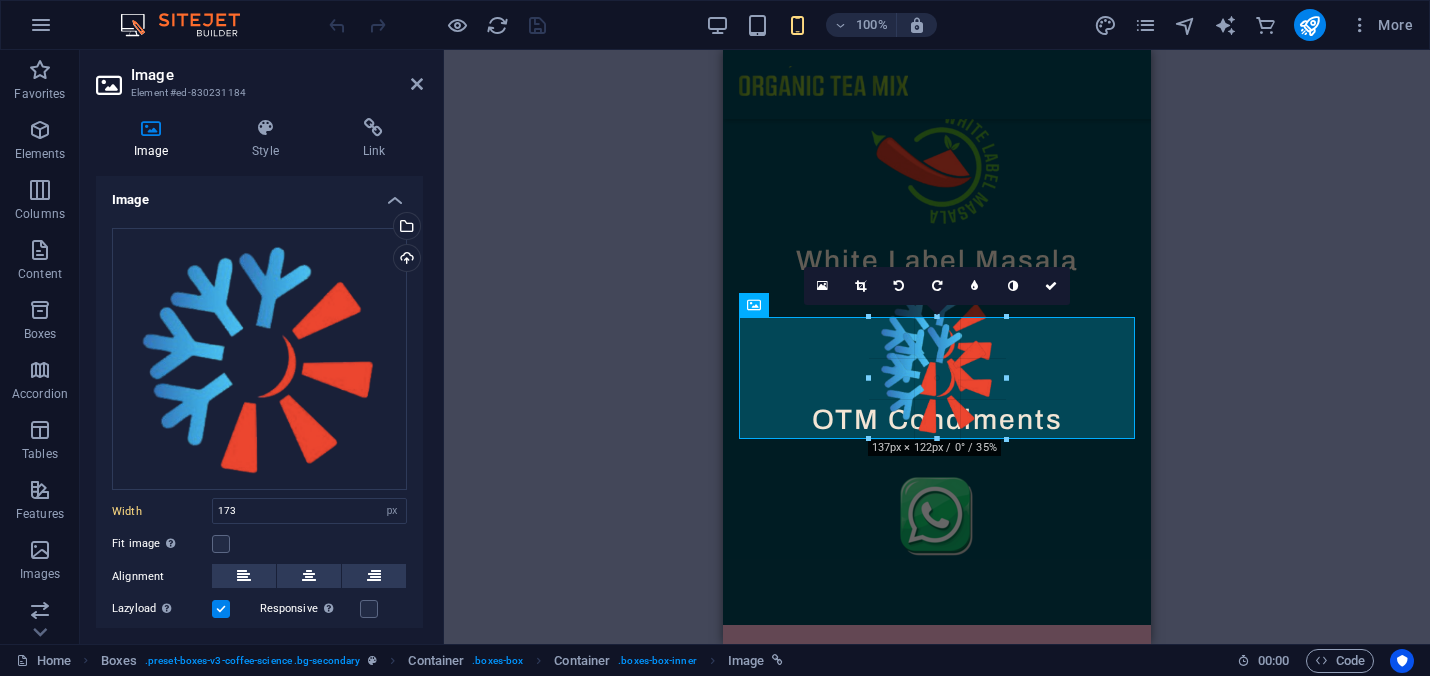 drag, startPoint x: 1022, startPoint y: 472, endPoint x: 986, endPoint y: 439, distance: 48.83646 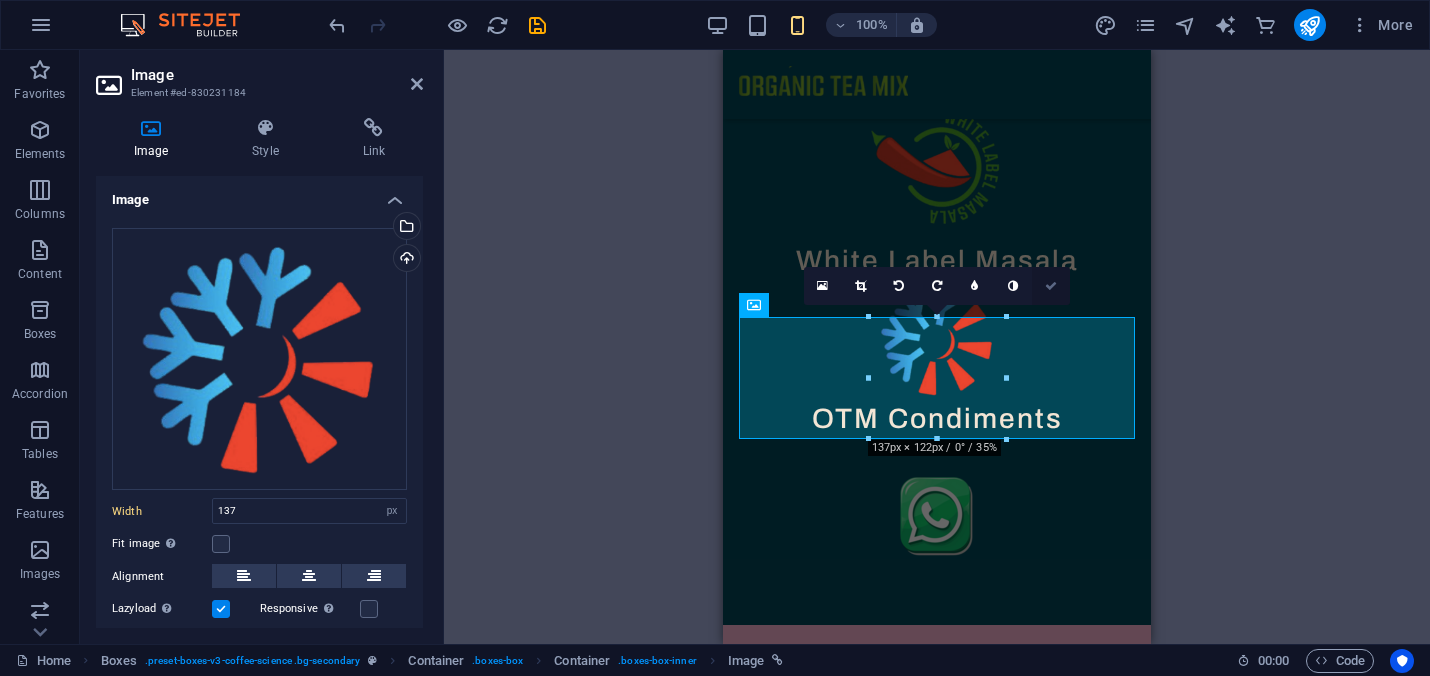 click at bounding box center (1051, 286) 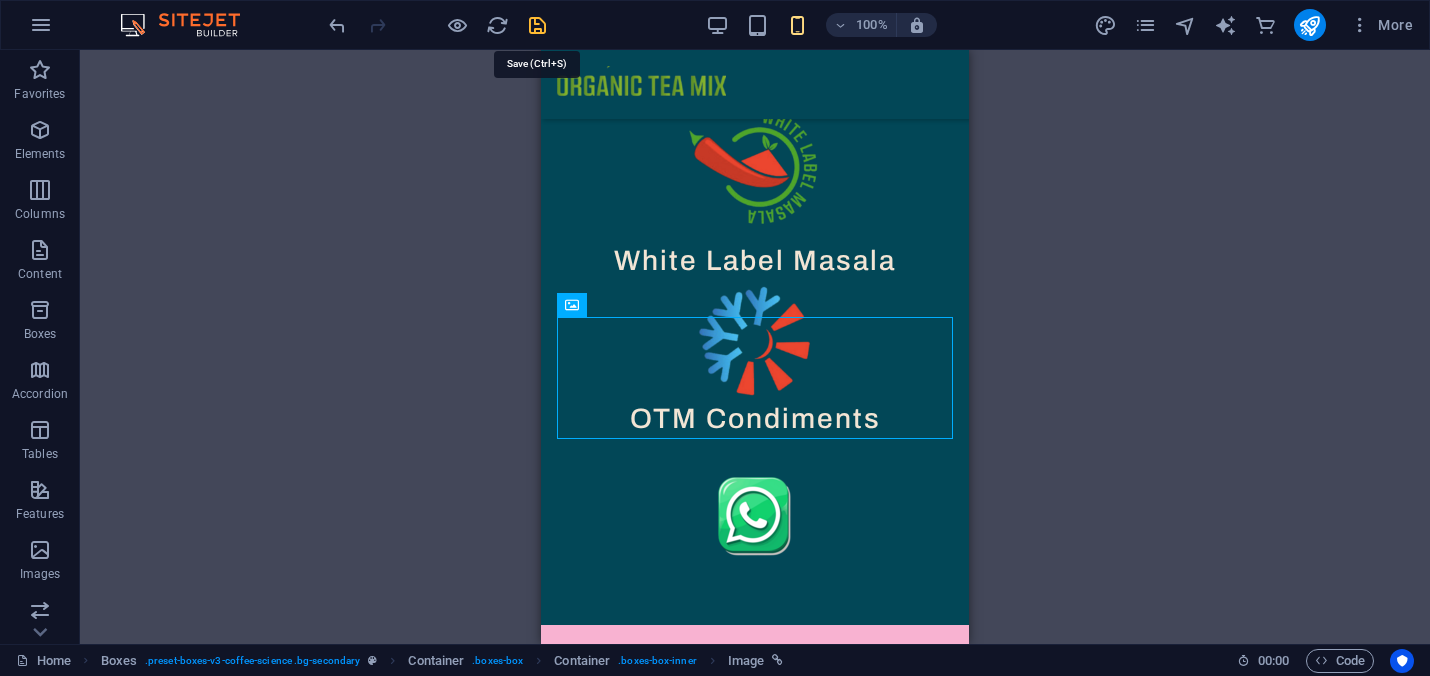 click at bounding box center [537, 25] 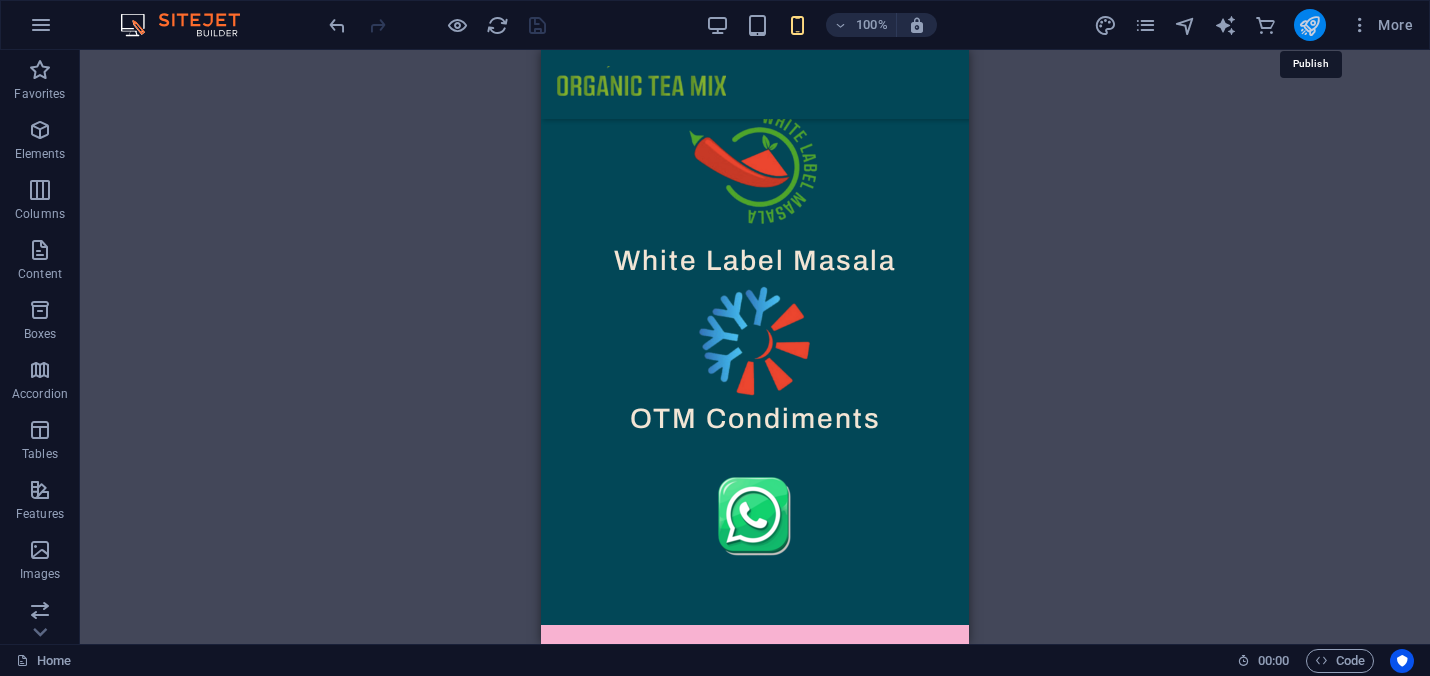 click at bounding box center [1309, 25] 